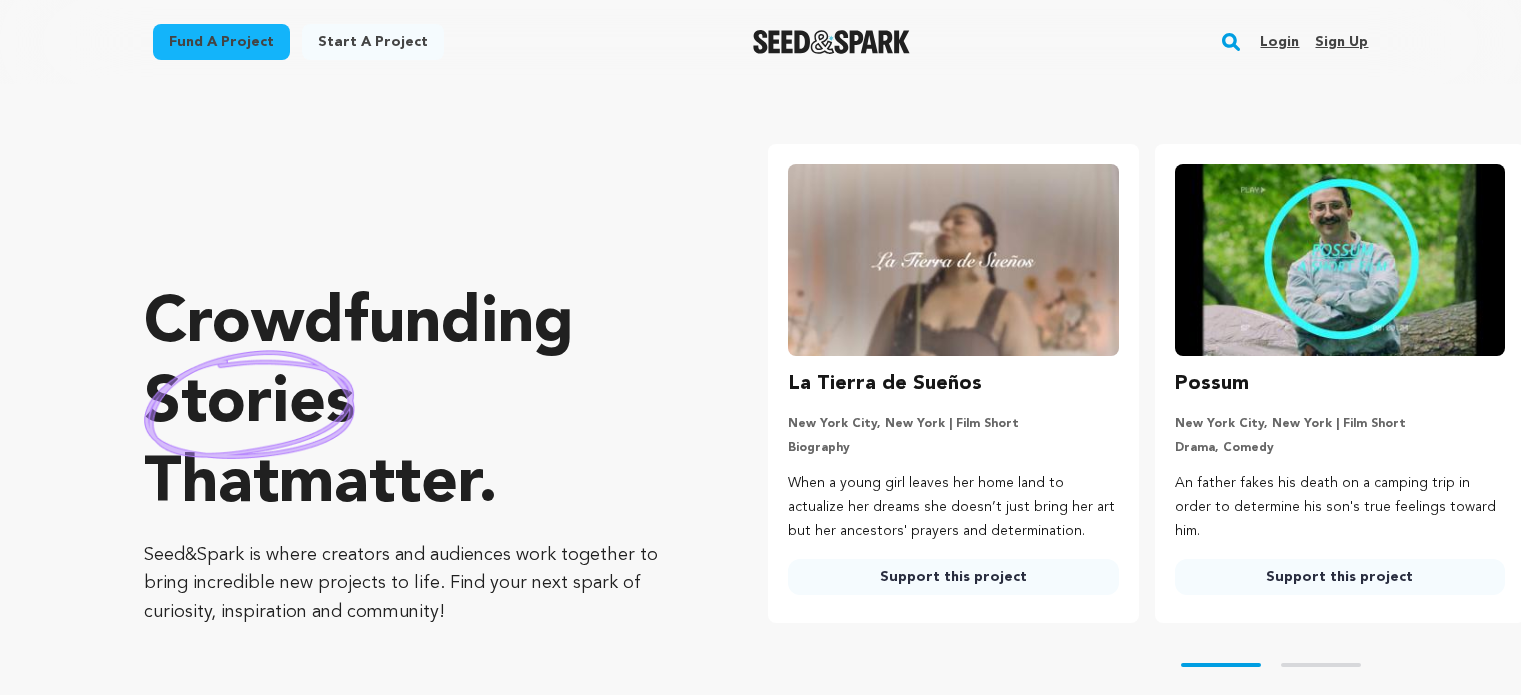 scroll, scrollTop: 0, scrollLeft: 0, axis: both 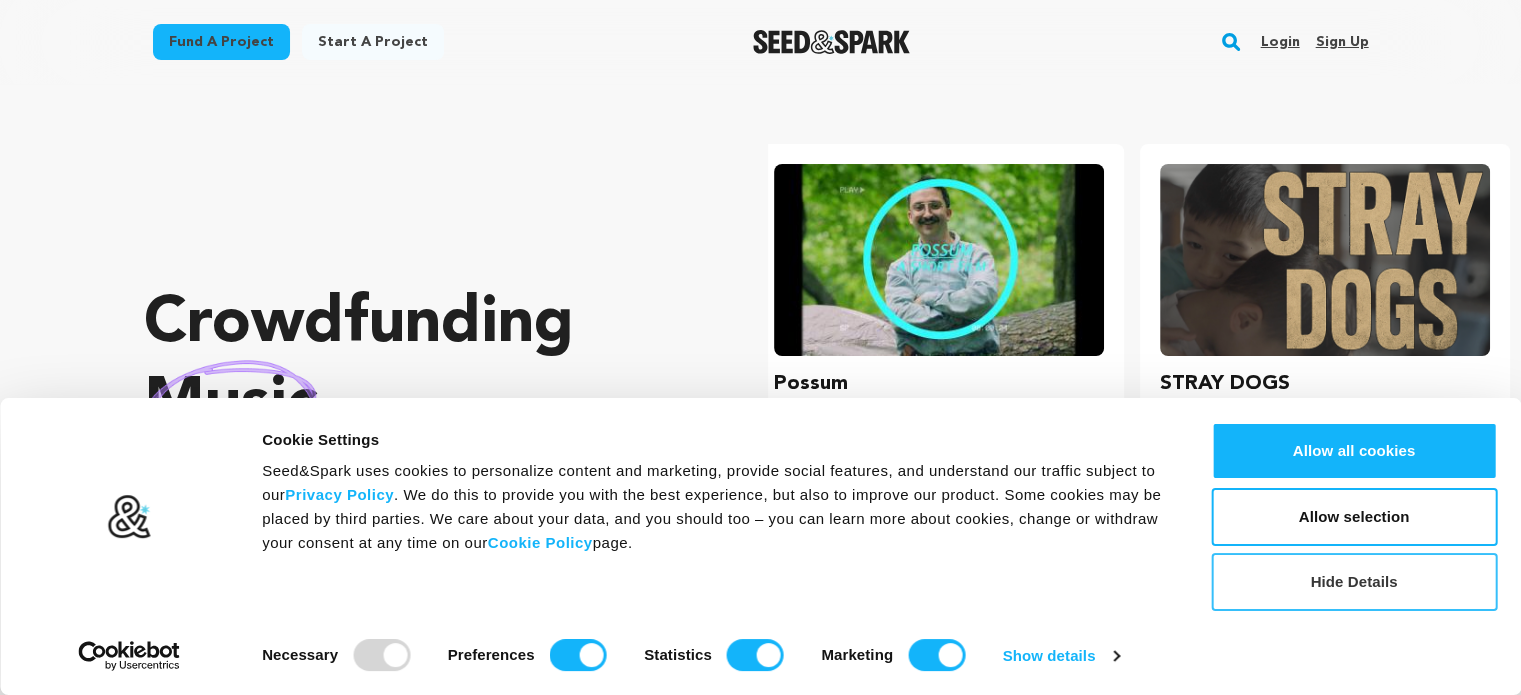 click on "Hide Details" at bounding box center (1354, 582) 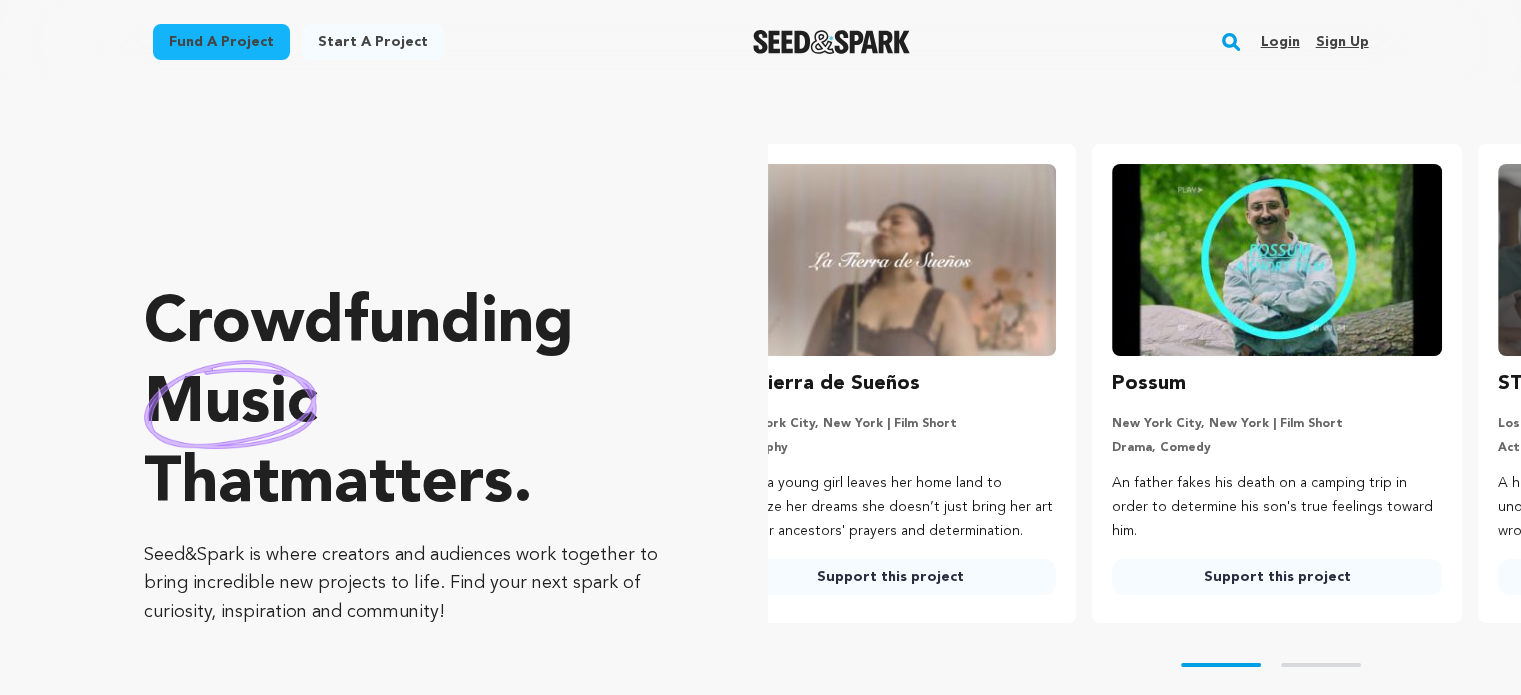 scroll, scrollTop: 0, scrollLeft: 0, axis: both 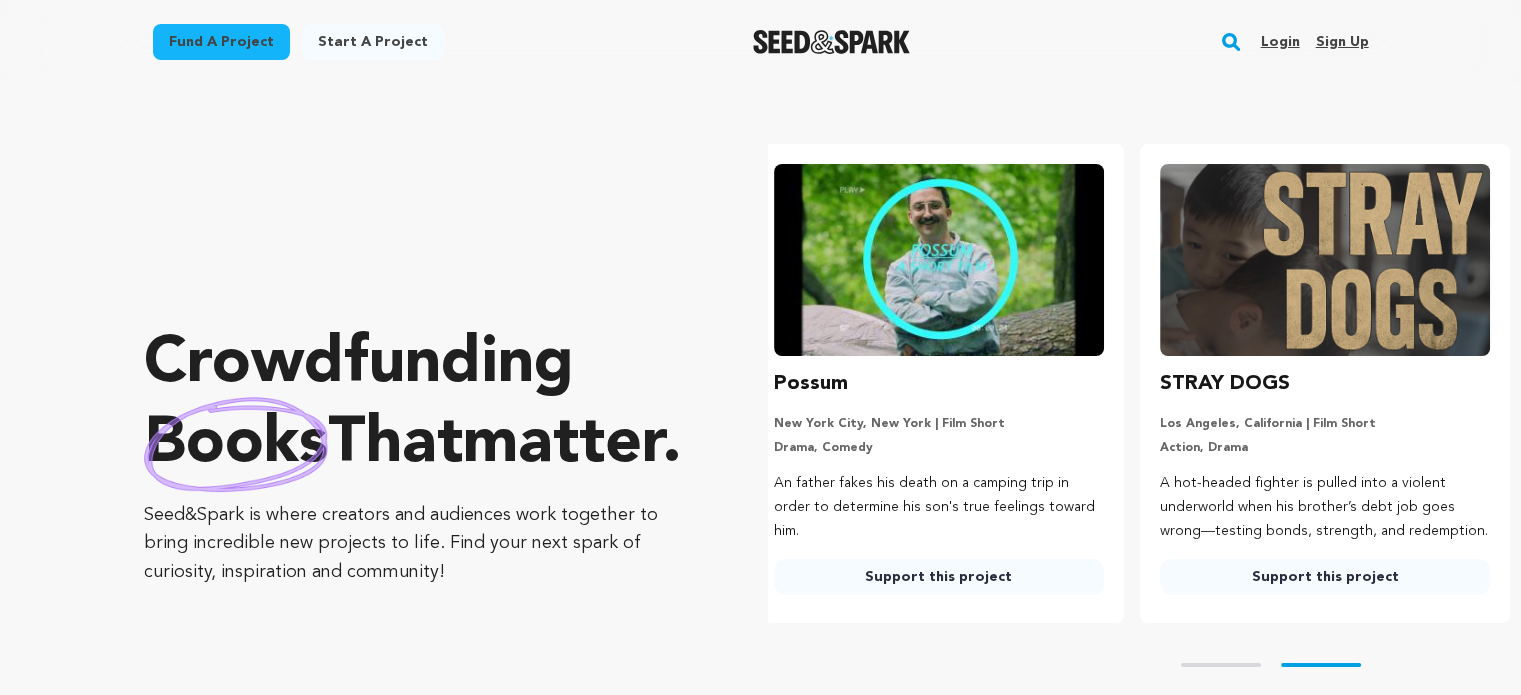 click on "Sign up" at bounding box center (1341, 42) 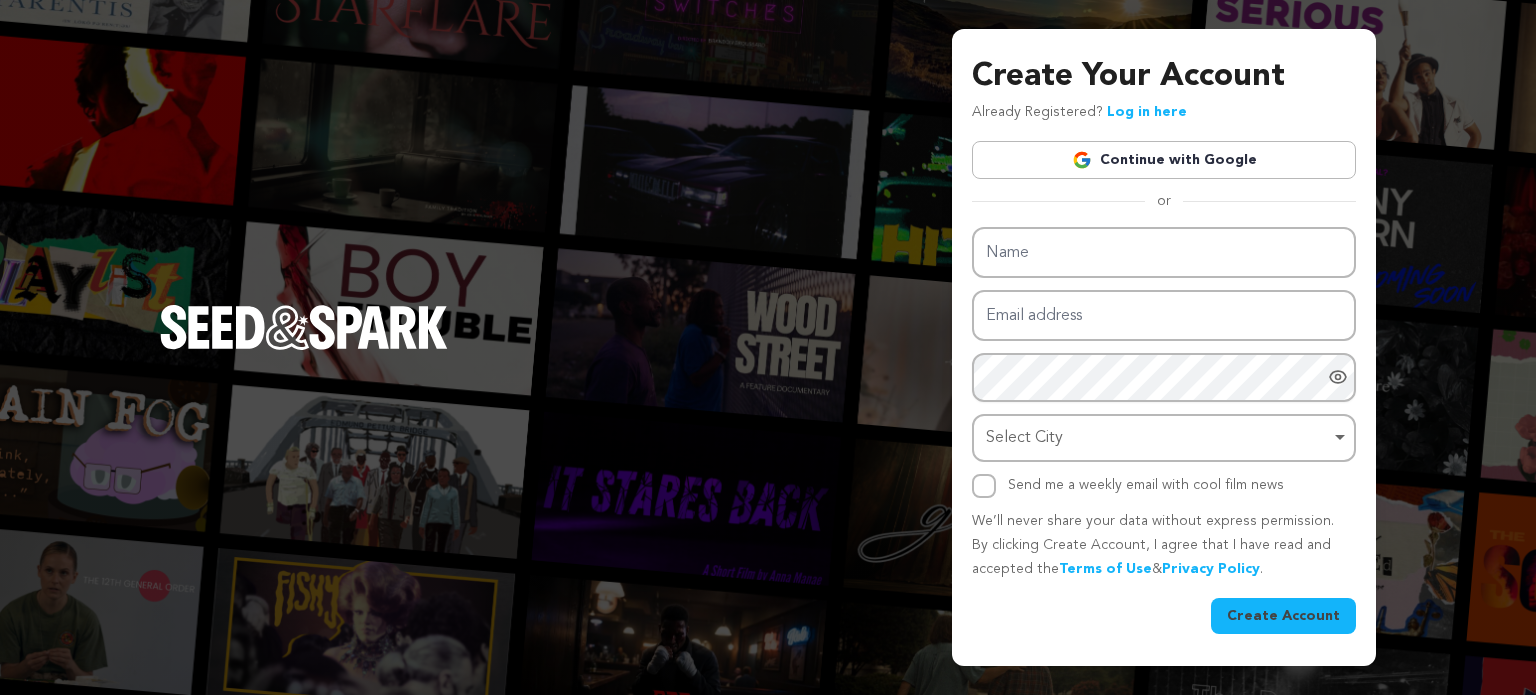 scroll, scrollTop: 0, scrollLeft: 0, axis: both 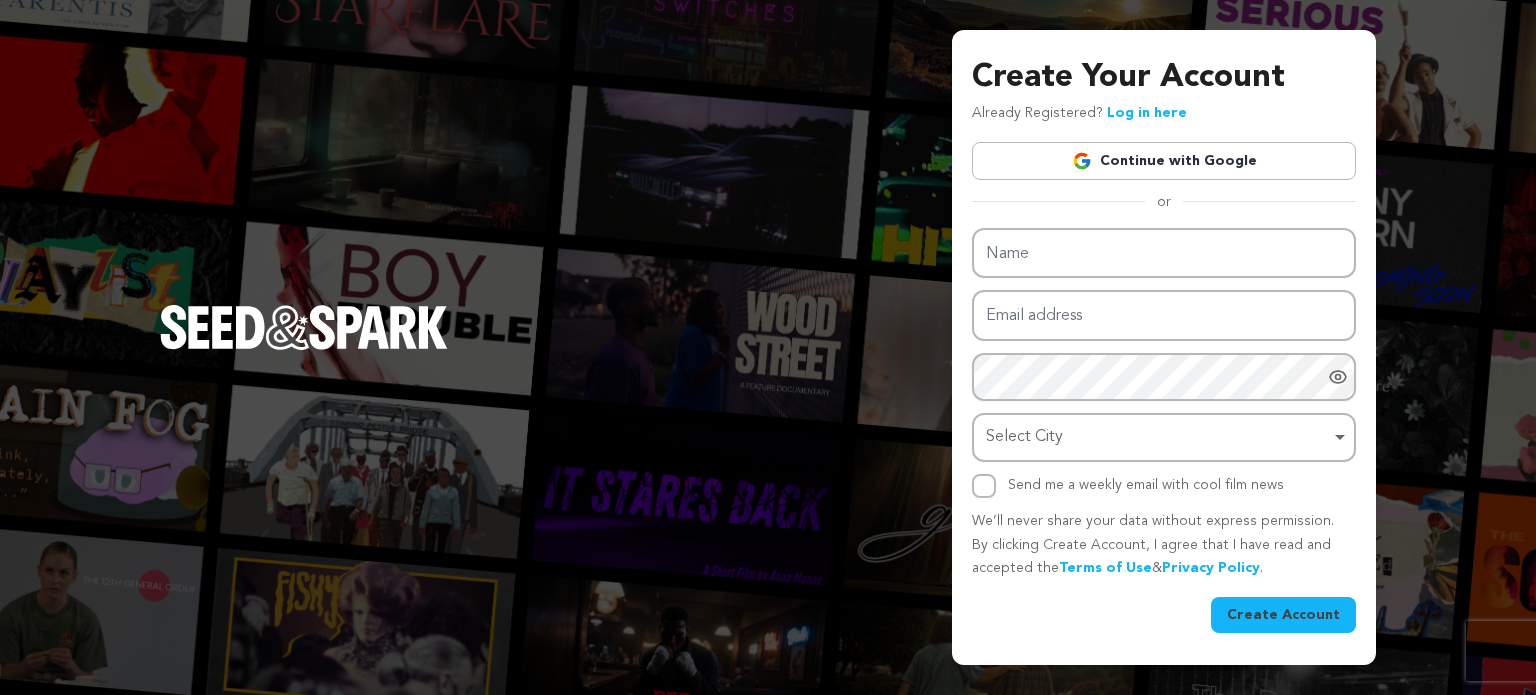 click on "Continue with Google" at bounding box center (1164, 161) 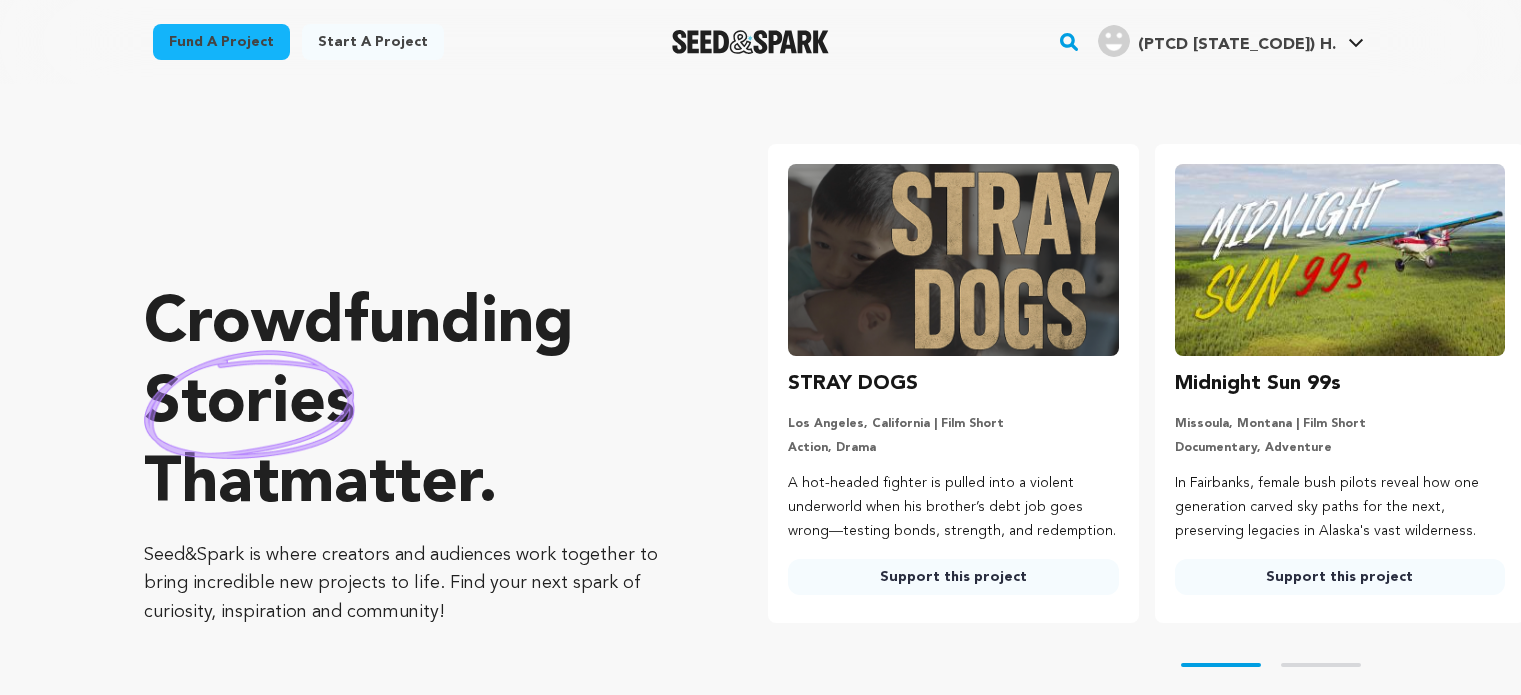 scroll, scrollTop: 0, scrollLeft: 0, axis: both 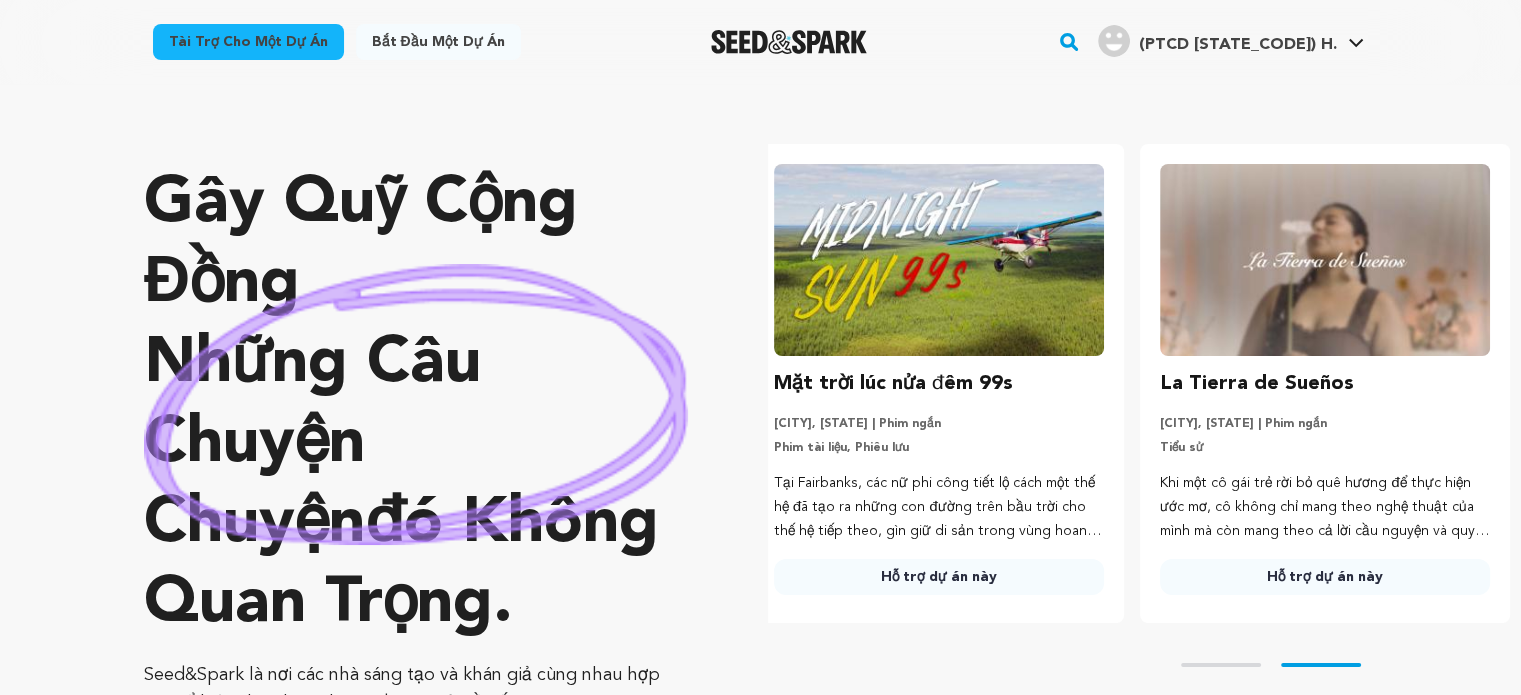 click on "Gây quỹ cộng đồng
những câu chuyện
chuyện
đó không quan trọng  .
Seed&Spark là nơi các nhà sáng tạo và khán giả cùng nhau hợp tác để hiện thực hóa những dự án mới đầy ấn tượng. Hãy tìm kiếm nguồn cảm hứng, sự tò mò và cộng đồng mới của bạn!
Vòng quay ngựa gỗ
Bỏ qua trang trình bày trước đó
Vòng quay ngựa gỗ" at bounding box center (832, 455) 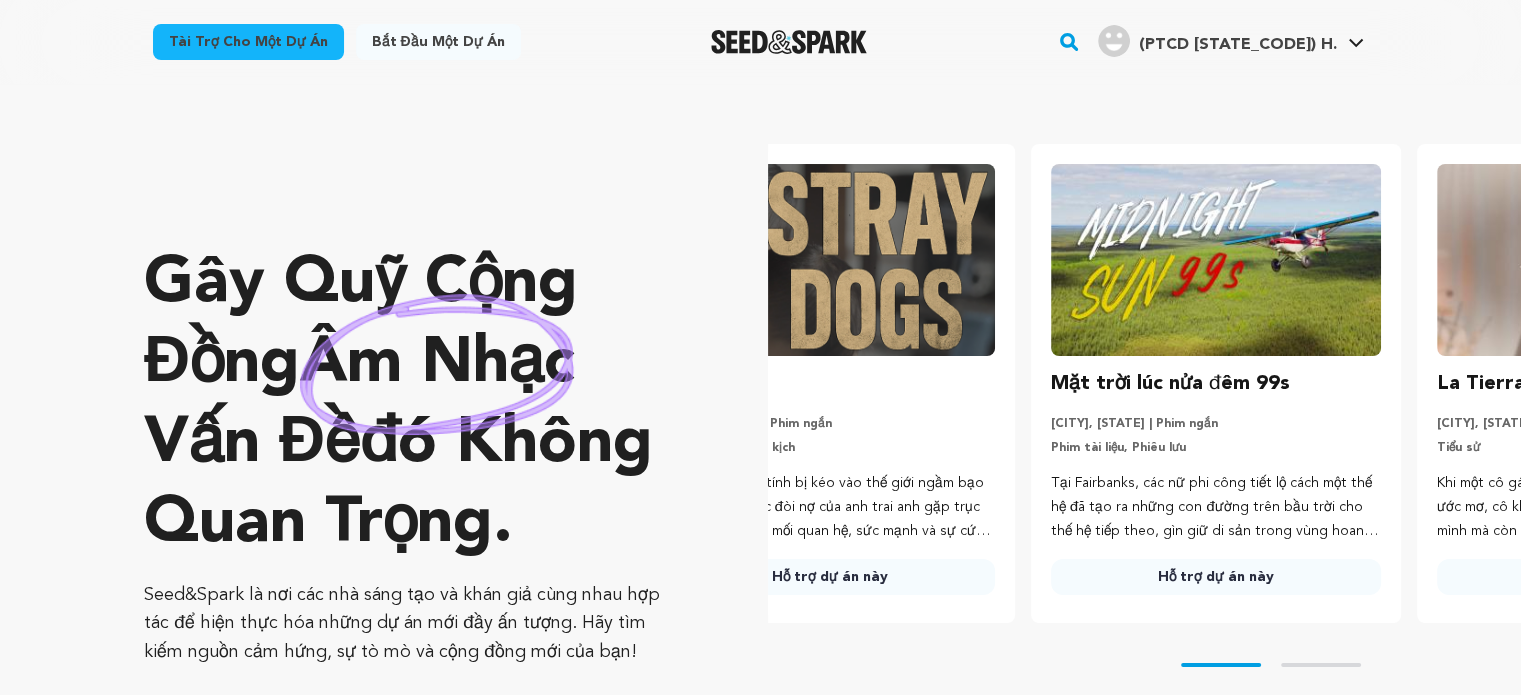 scroll, scrollTop: 0, scrollLeft: 0, axis: both 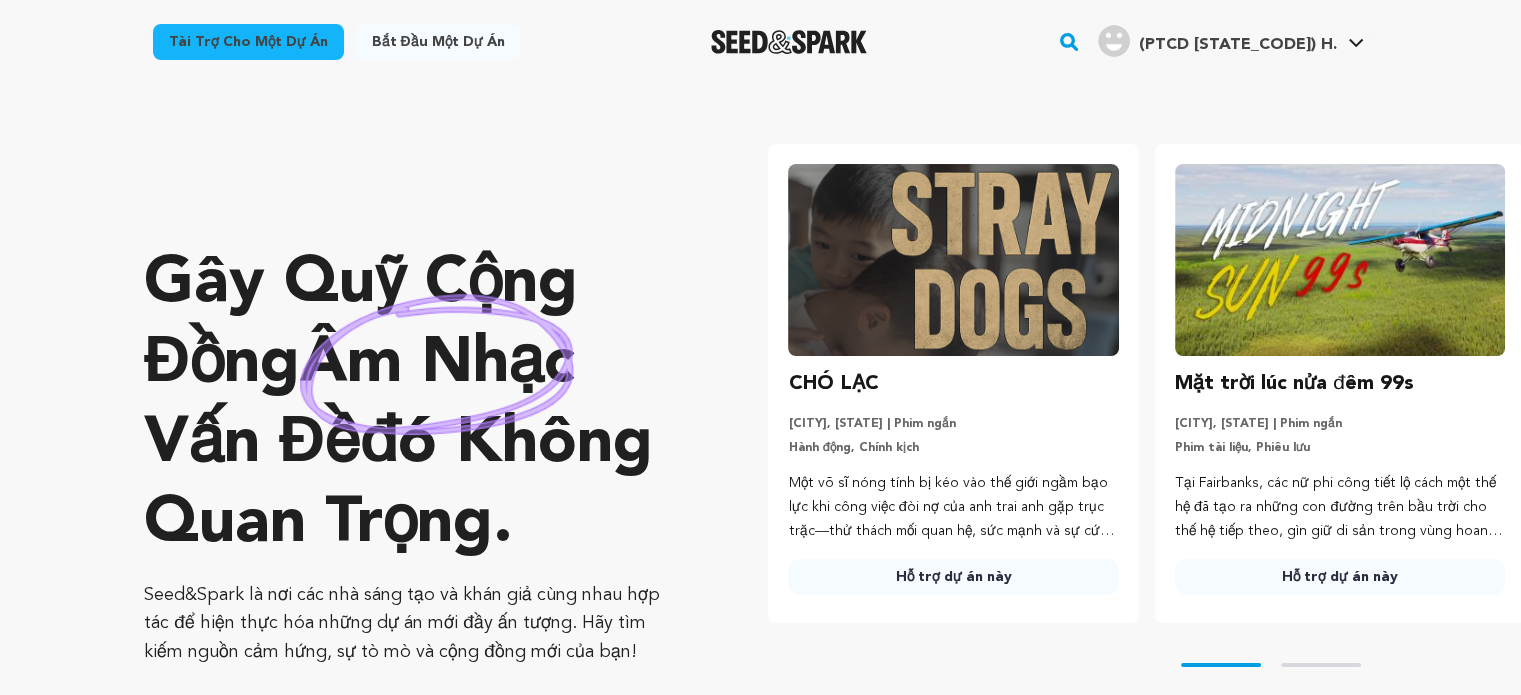 click on "Bắt đầu một dự án" at bounding box center [438, 42] 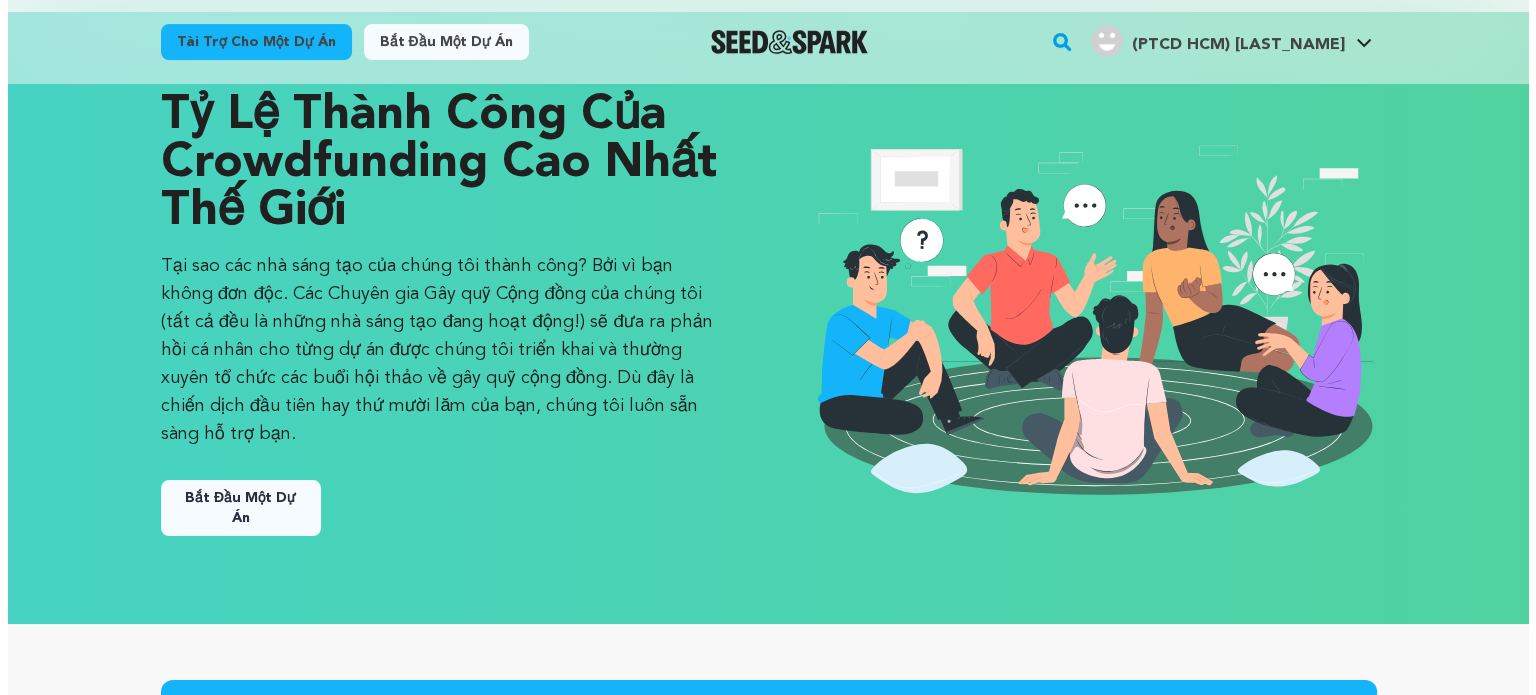 scroll, scrollTop: 0, scrollLeft: 0, axis: both 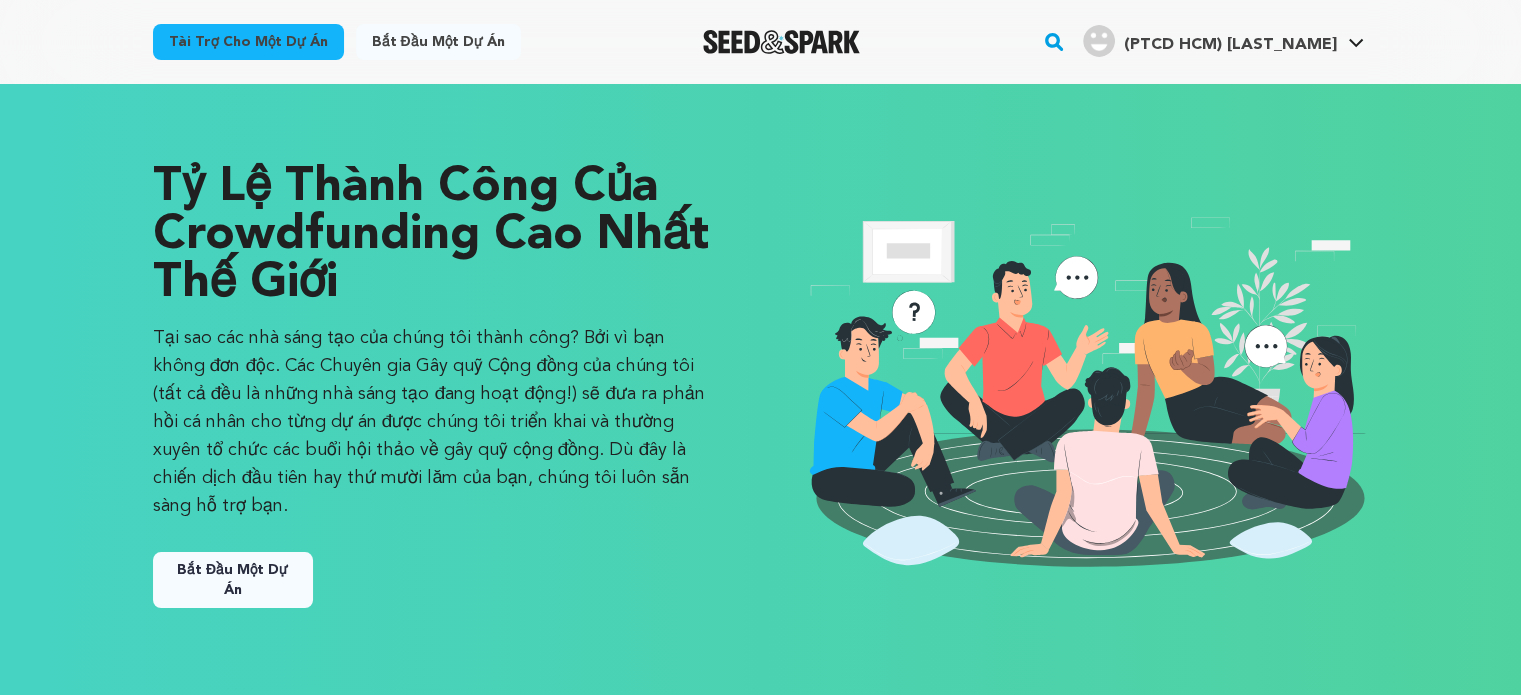 click on "Bắt đầu một dự án" at bounding box center [232, 580] 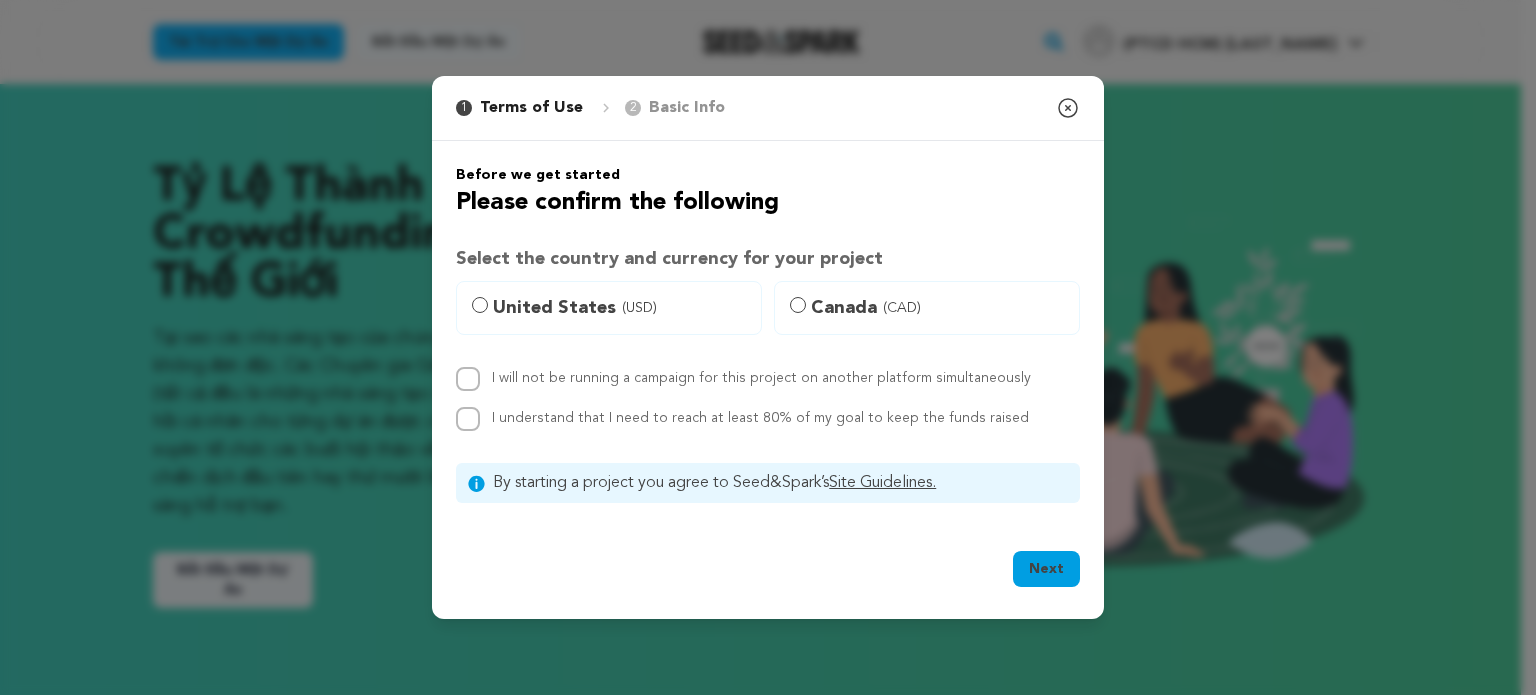 click on "United States
(USD)" at bounding box center (609, 308) 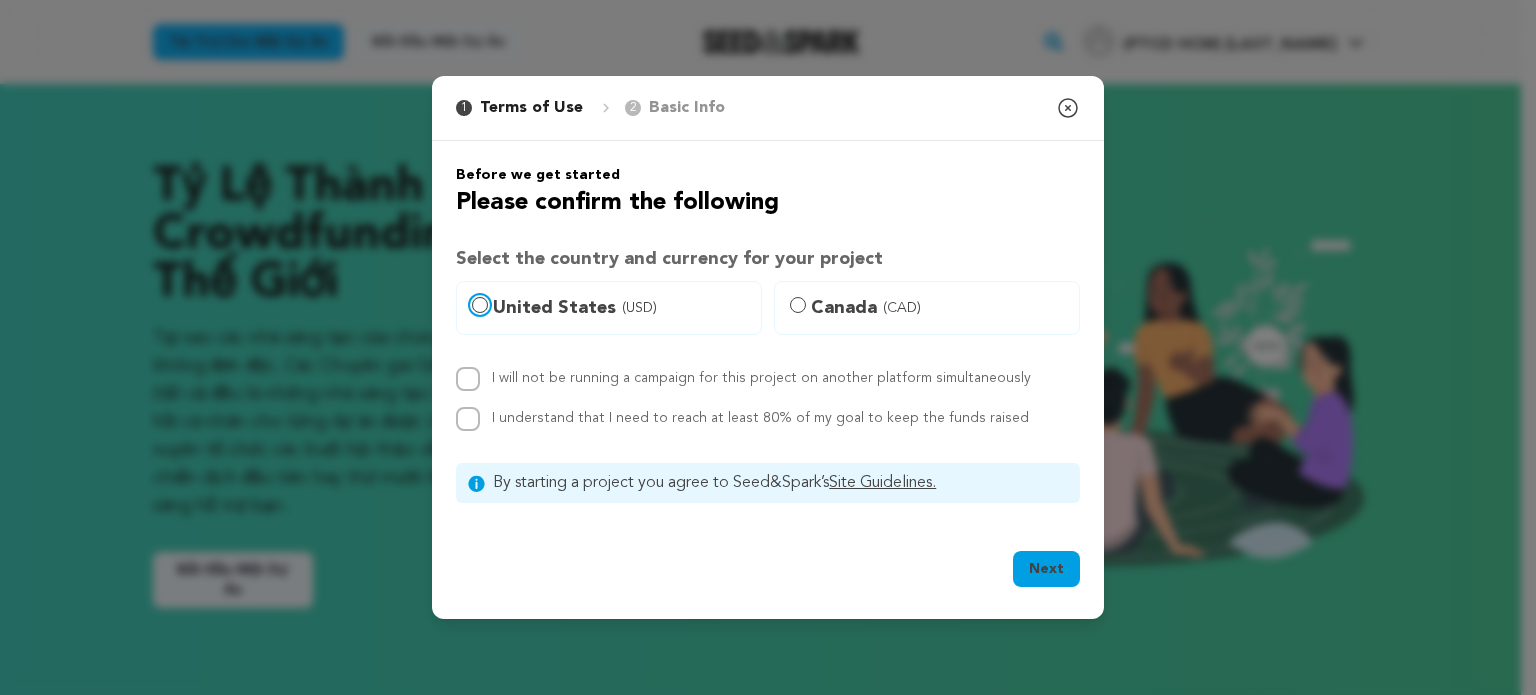 click on "United States
(USD)" at bounding box center [480, 305] 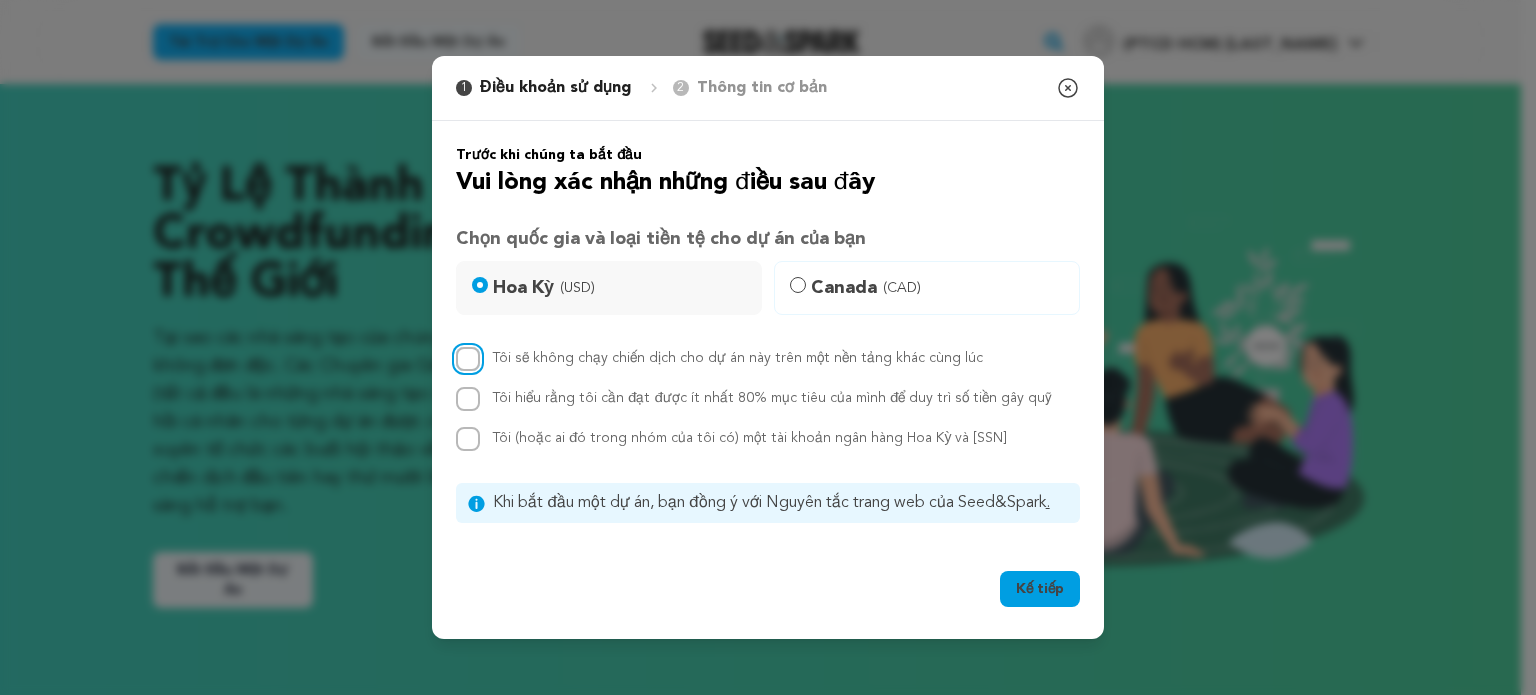 click on "Tôi sẽ không chạy chiến dịch cho dự án này trên một nền tảng khác cùng lúc" at bounding box center [468, 359] 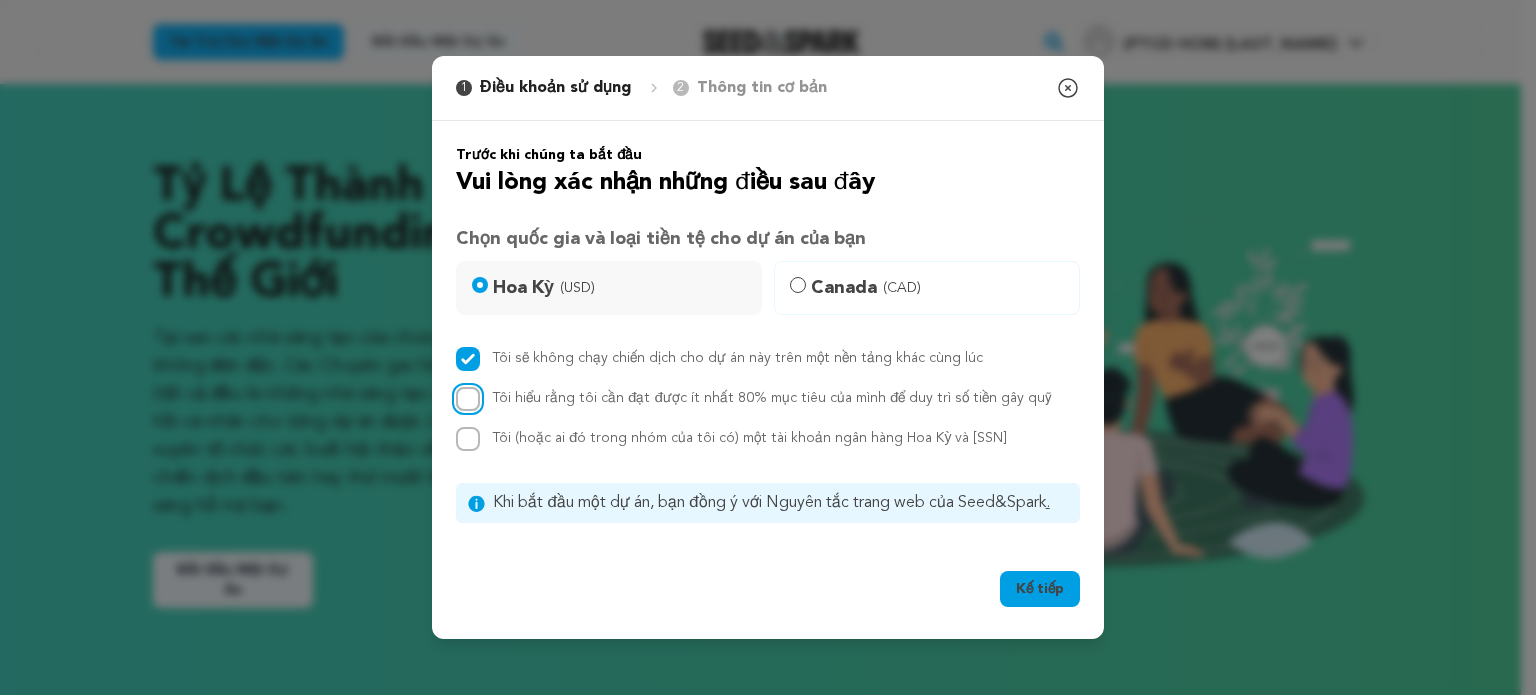 click on "Tôi hiểu rằng tôi cần đạt được ít nhất 80% mục tiêu của mình để duy trì số tiền gây quỹ" at bounding box center [468, 399] 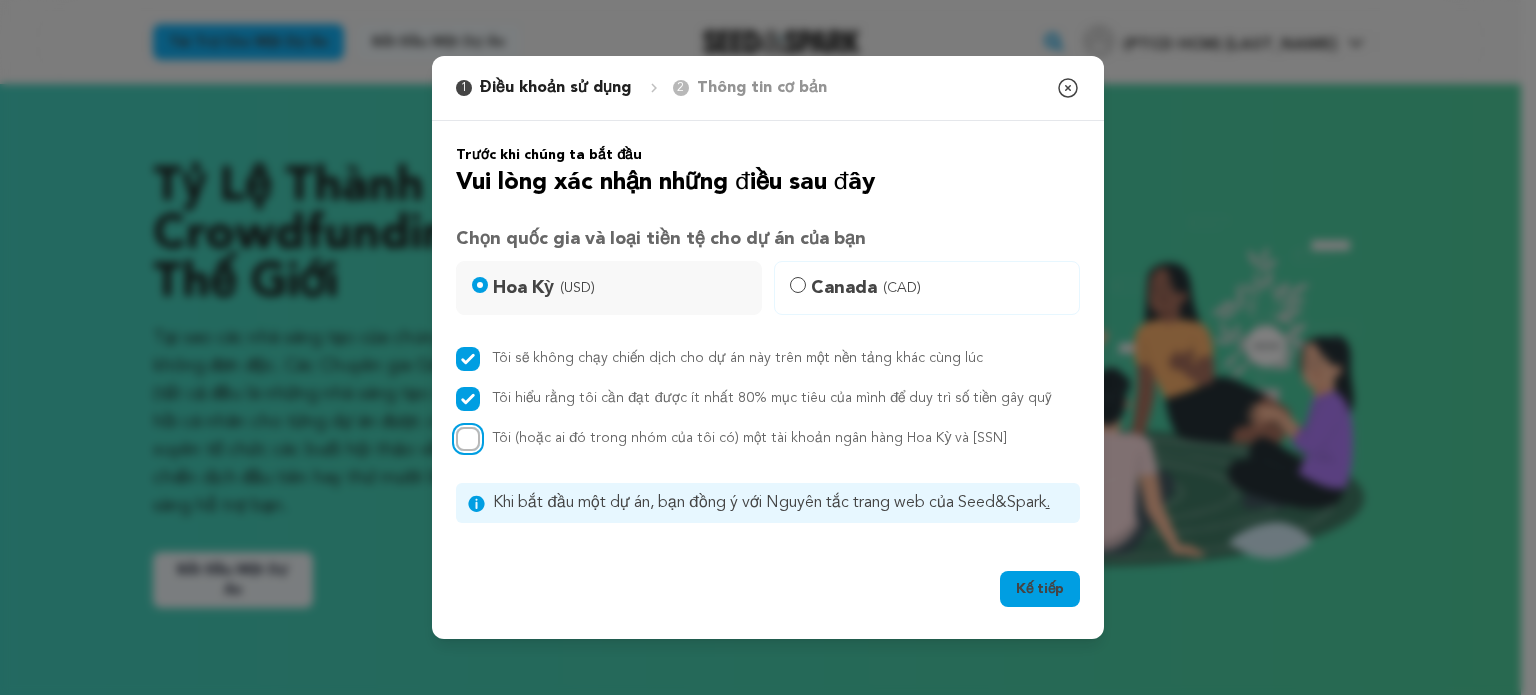click on "Tôi (hoặc ai đó trong nhóm của tôi có) một tài khoản ngân hàng Hoa Kỳ và [SSN]" at bounding box center (468, 439) 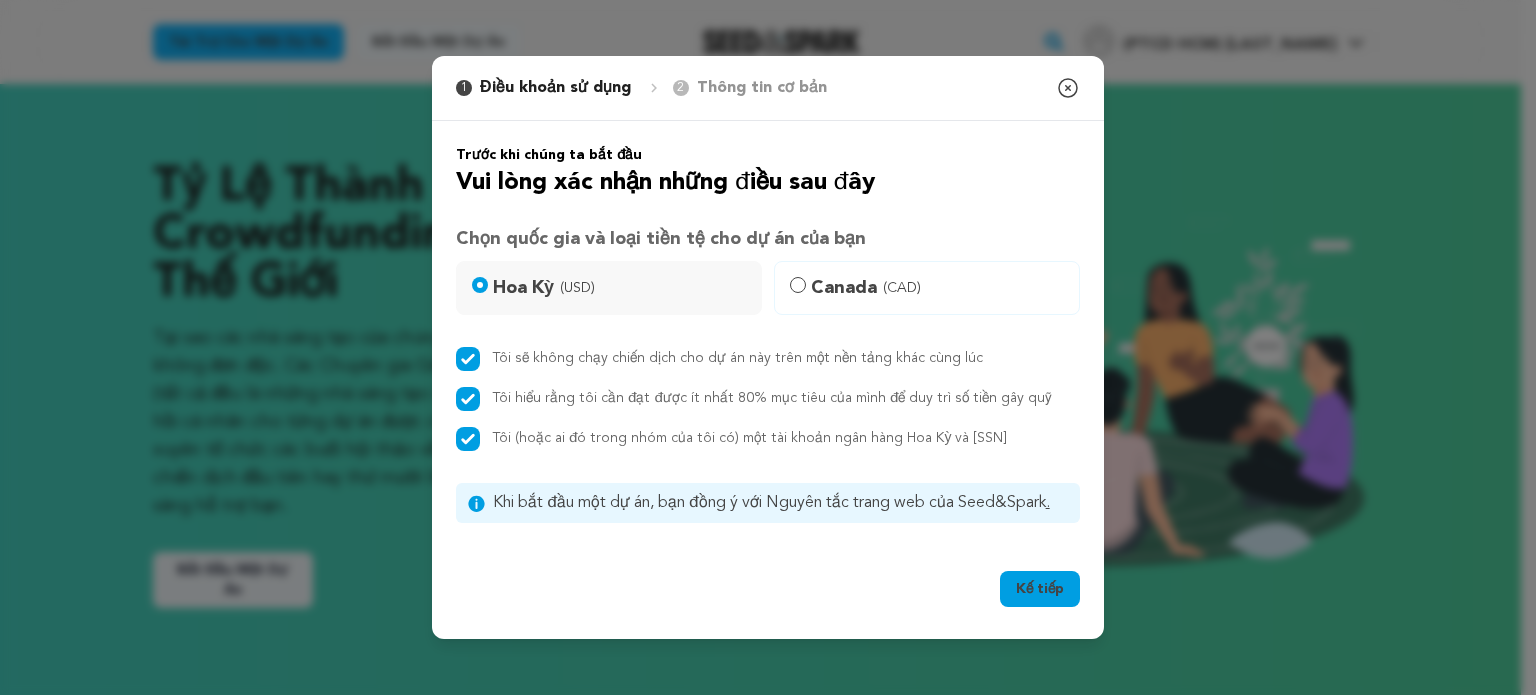 click on "Kế tiếp" at bounding box center (1040, 589) 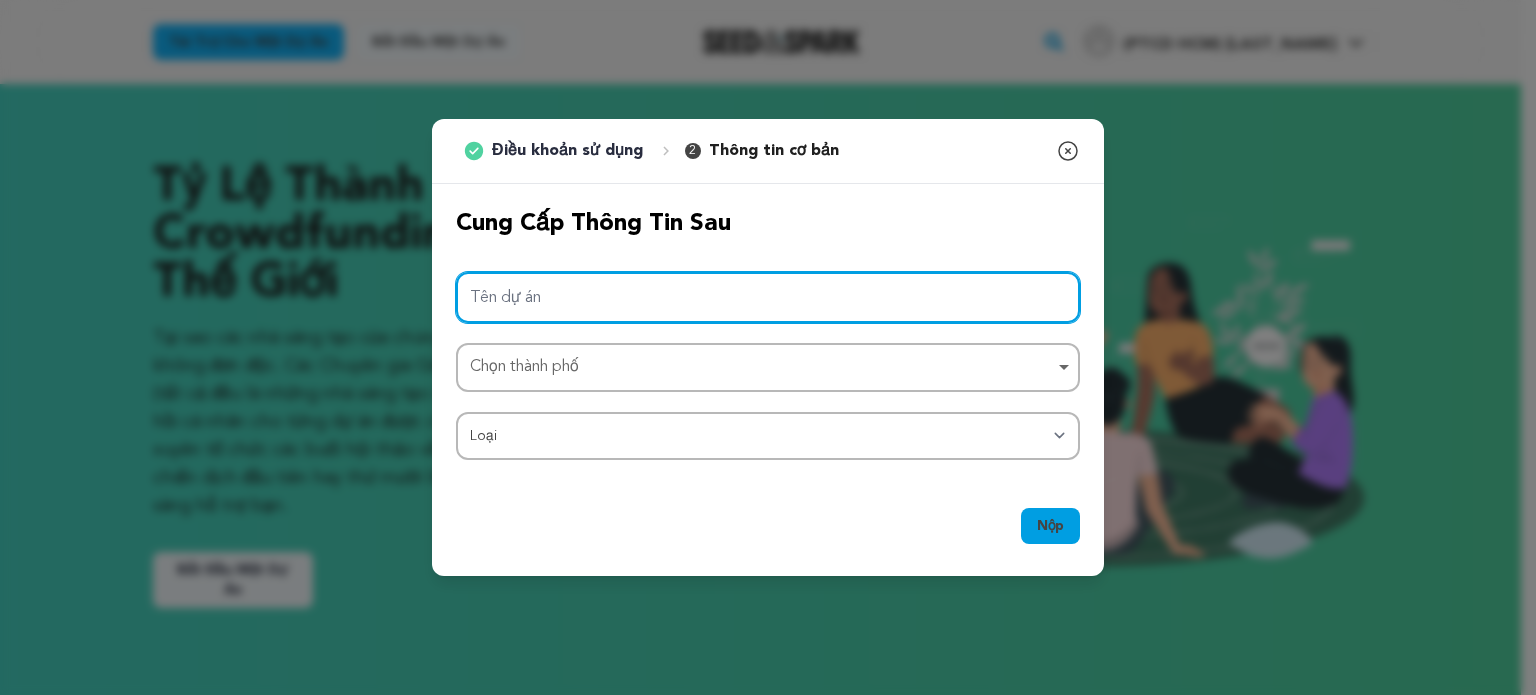 click on "Tên dự án" at bounding box center [768, 297] 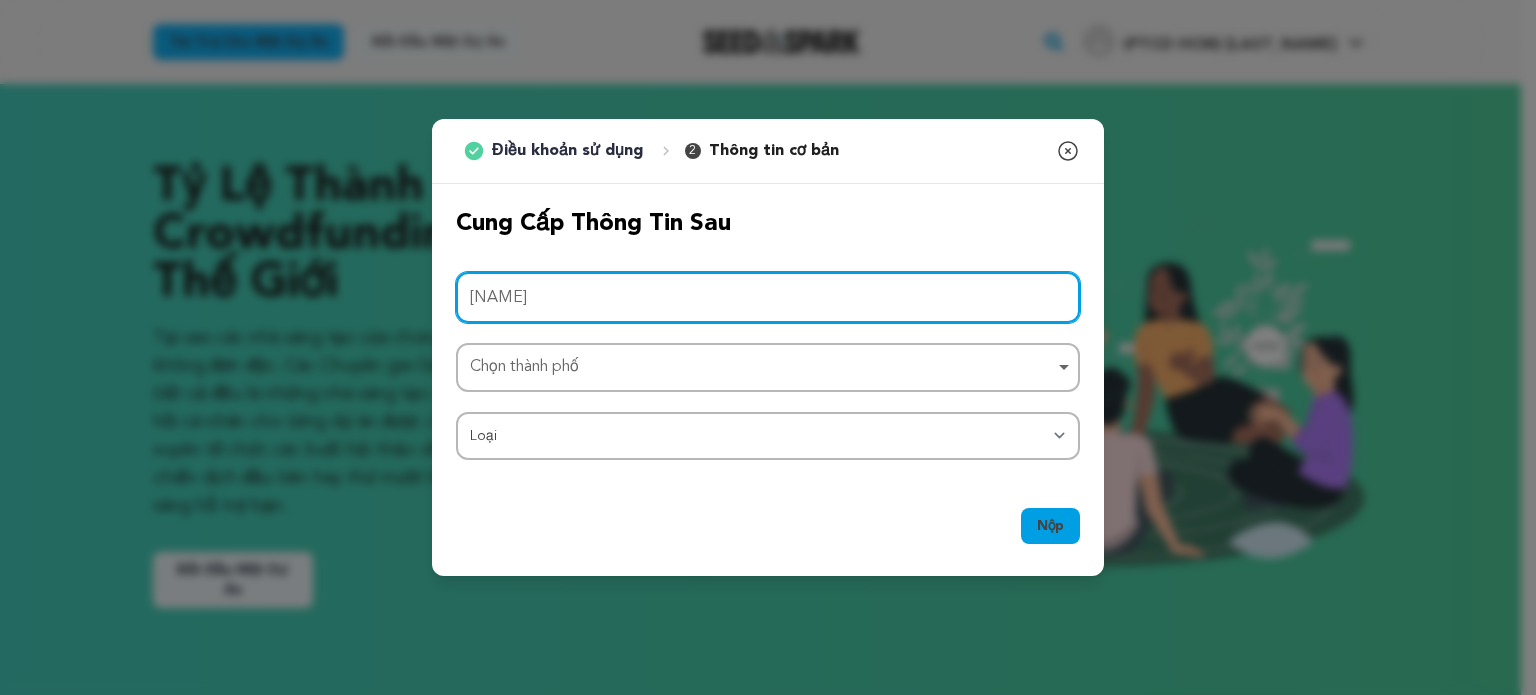 click on "[NAME]" at bounding box center [768, 297] 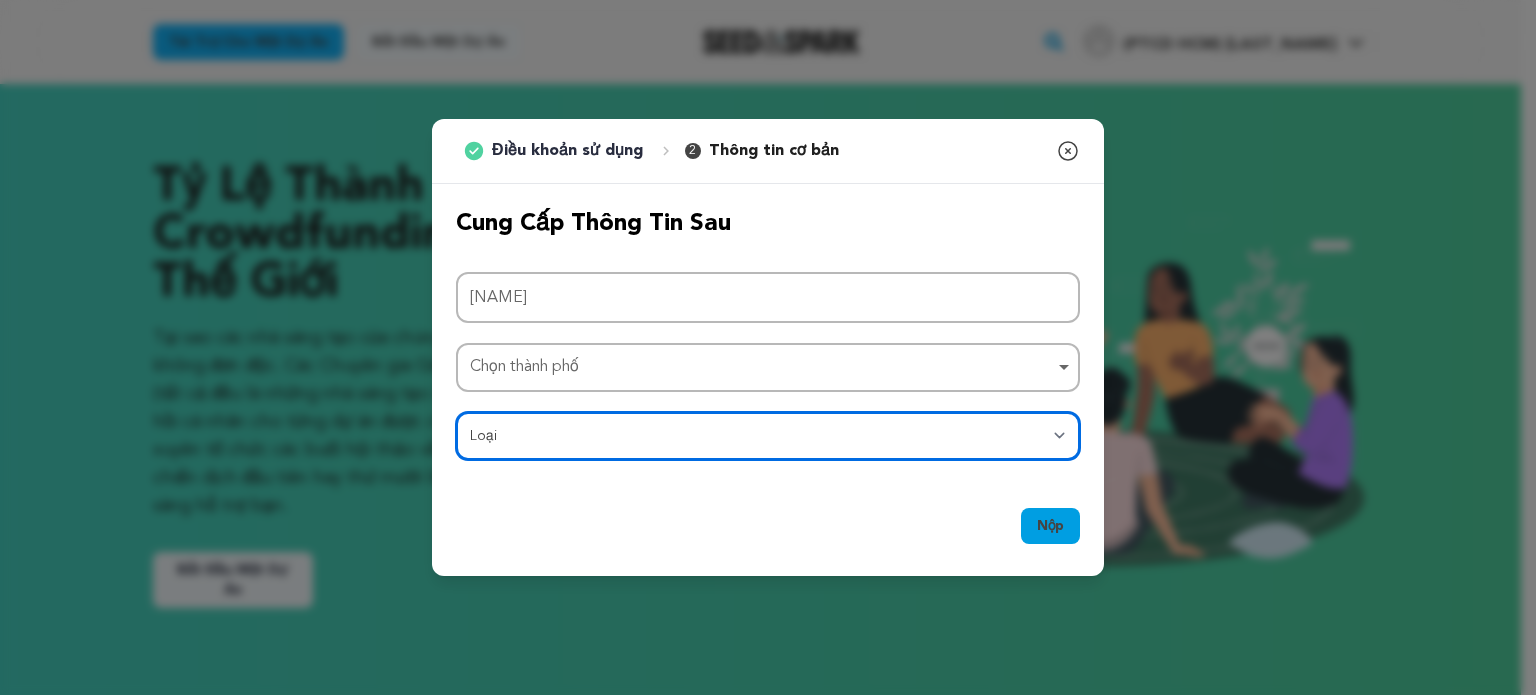 click on "Loại
Phim truyện
Phim ngắn
Loạt
Liên hoan phim
Công ty
Video âm nhạc
Trải nghiệm VR
Truyện tranh
Nghệ sĩ lưu trú
Nghệ thuật & Nhiếp ảnh
Tập thể
Nhảy
Trò chơi
Âm nhạc
Đài phát thanh & Podcast
Tổ chức & Công ty
Viết & Xuất bản
Địa điểm & Không gian" at bounding box center (768, 436) 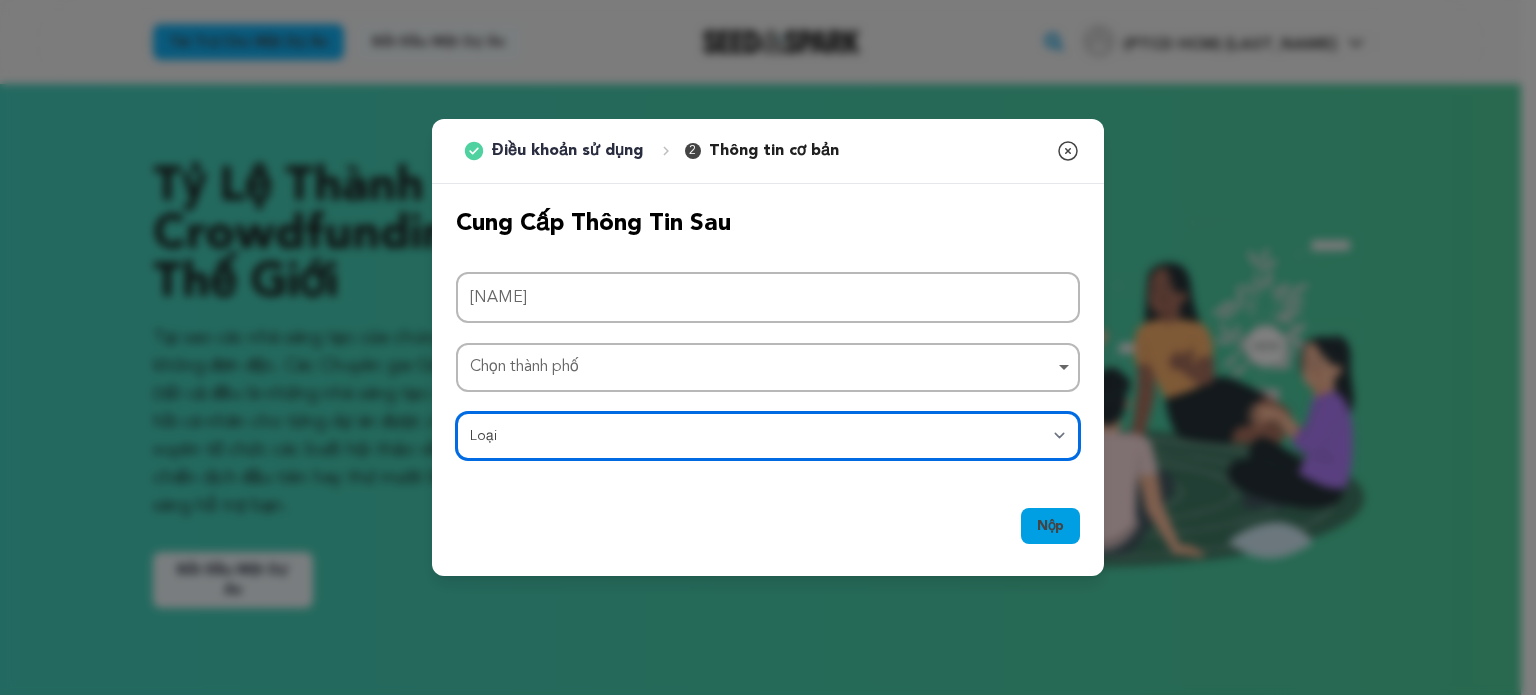click on "Loại
Phim truyện
Phim ngắn
Loạt
Liên hoan phim
Công ty
Video âm nhạc
Trải nghiệm VR
Truyện tranh
Nghệ sĩ lưu trú
Nghệ thuật & Nhiếp ảnh
Tập thể
Nhảy
Trò chơi
Âm nhạc
Đài phát thanh & Podcast
Tổ chức & Công ty
Viết & Xuất bản
Địa điểm & Không gian" at bounding box center [768, 436] 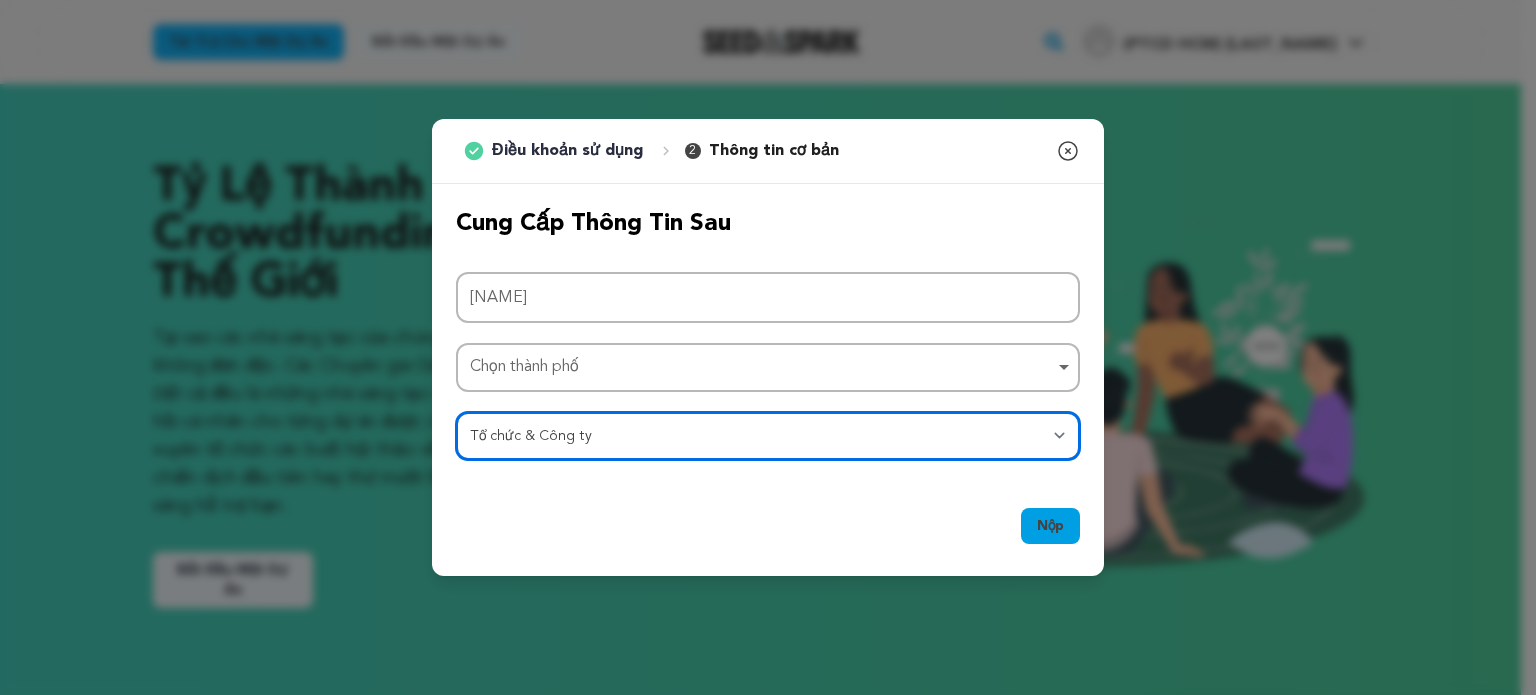 click on "Loại
Phim truyện
Phim ngắn
Loạt
Liên hoan phim
Công ty
Video âm nhạc
Trải nghiệm VR
Truyện tranh
Nghệ sĩ lưu trú
Nghệ thuật & Nhiếp ảnh
Tập thể
Nhảy
Trò chơi
Âm nhạc
Đài phát thanh & Podcast
Tổ chức & Công ty
Viết & Xuất bản
Địa điểm & Không gian" at bounding box center [768, 436] 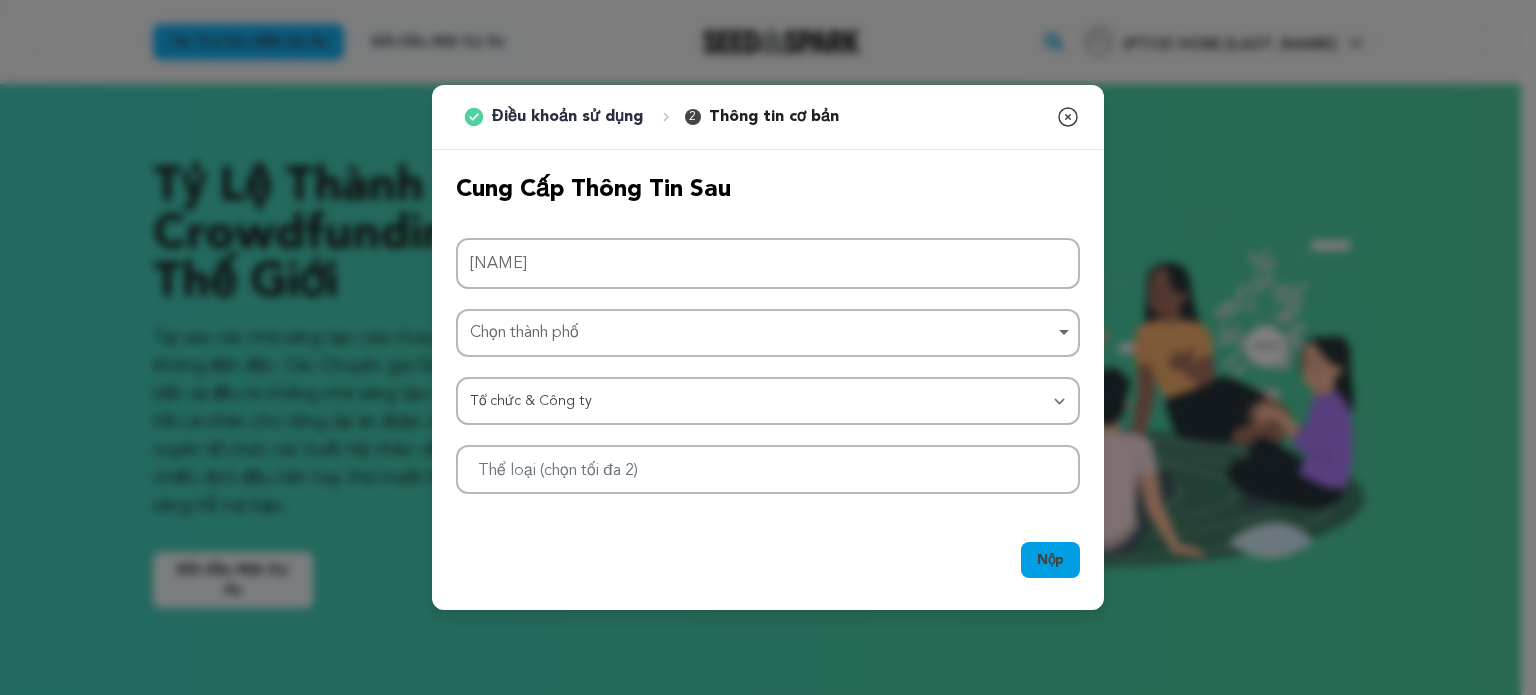 click on "Chọn thành phố Xóa mục" at bounding box center (768, 333) 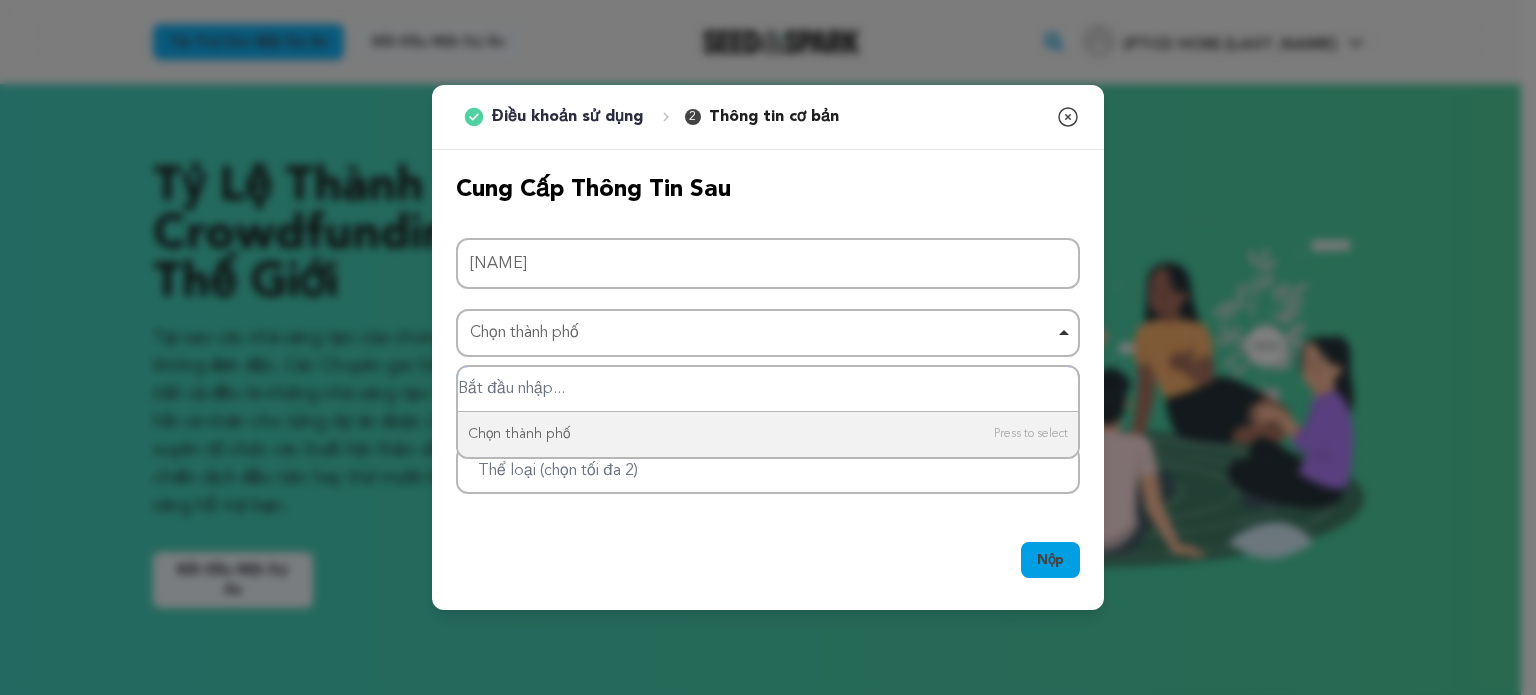 click at bounding box center [768, 389] 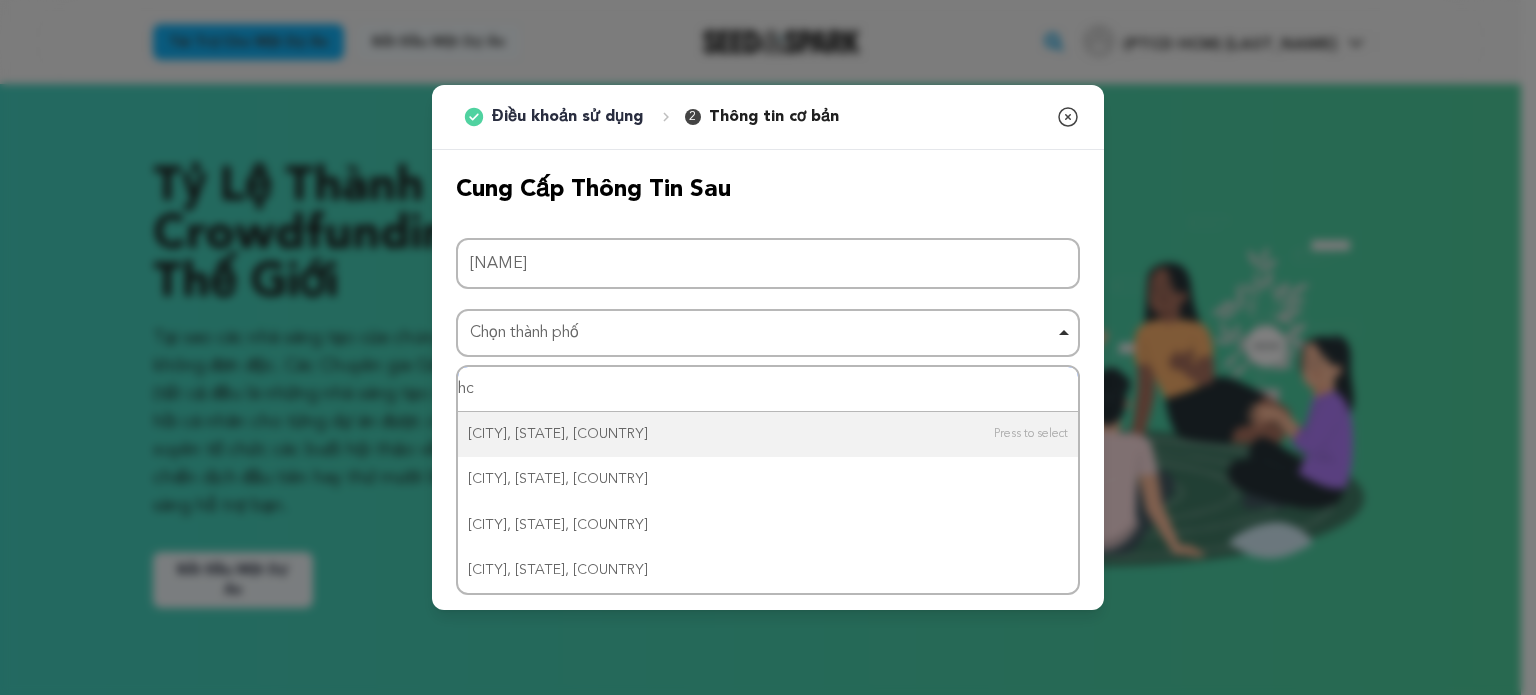 type on "hcm" 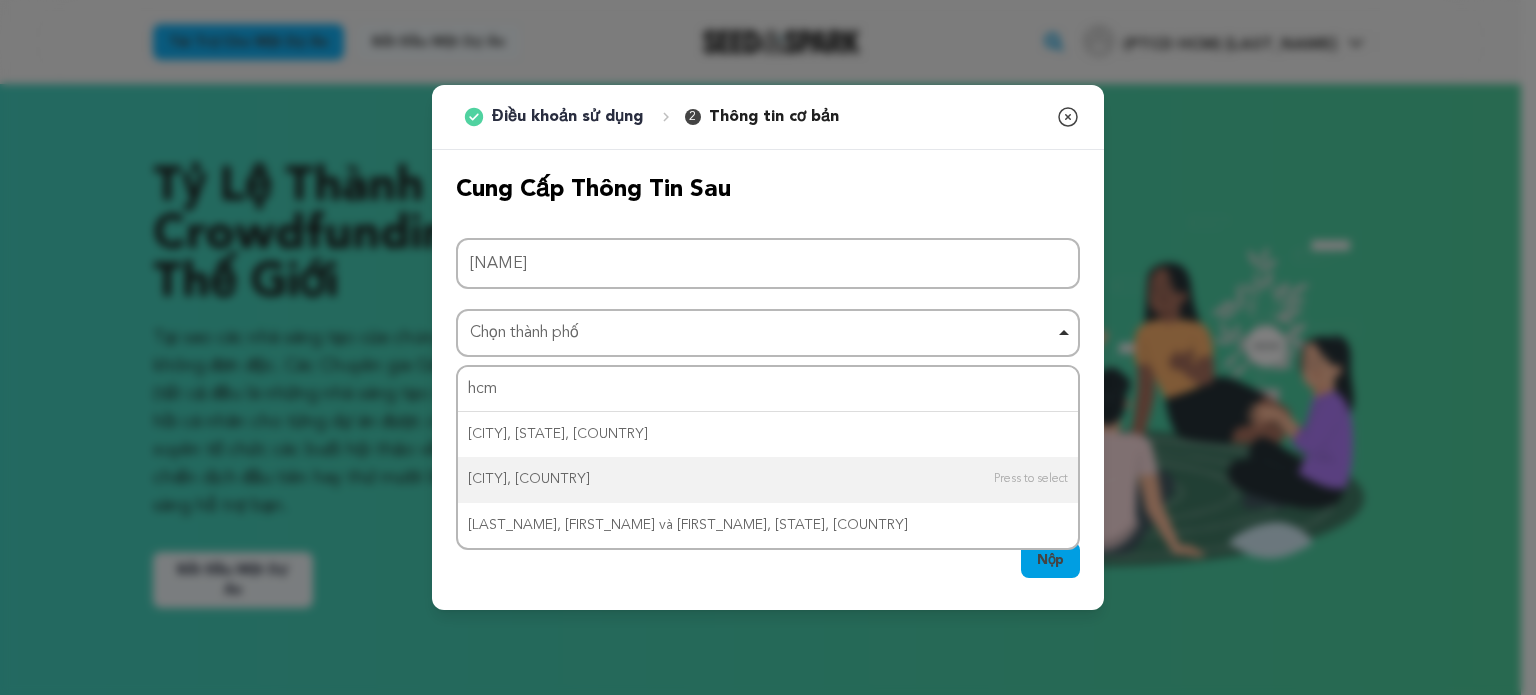 type 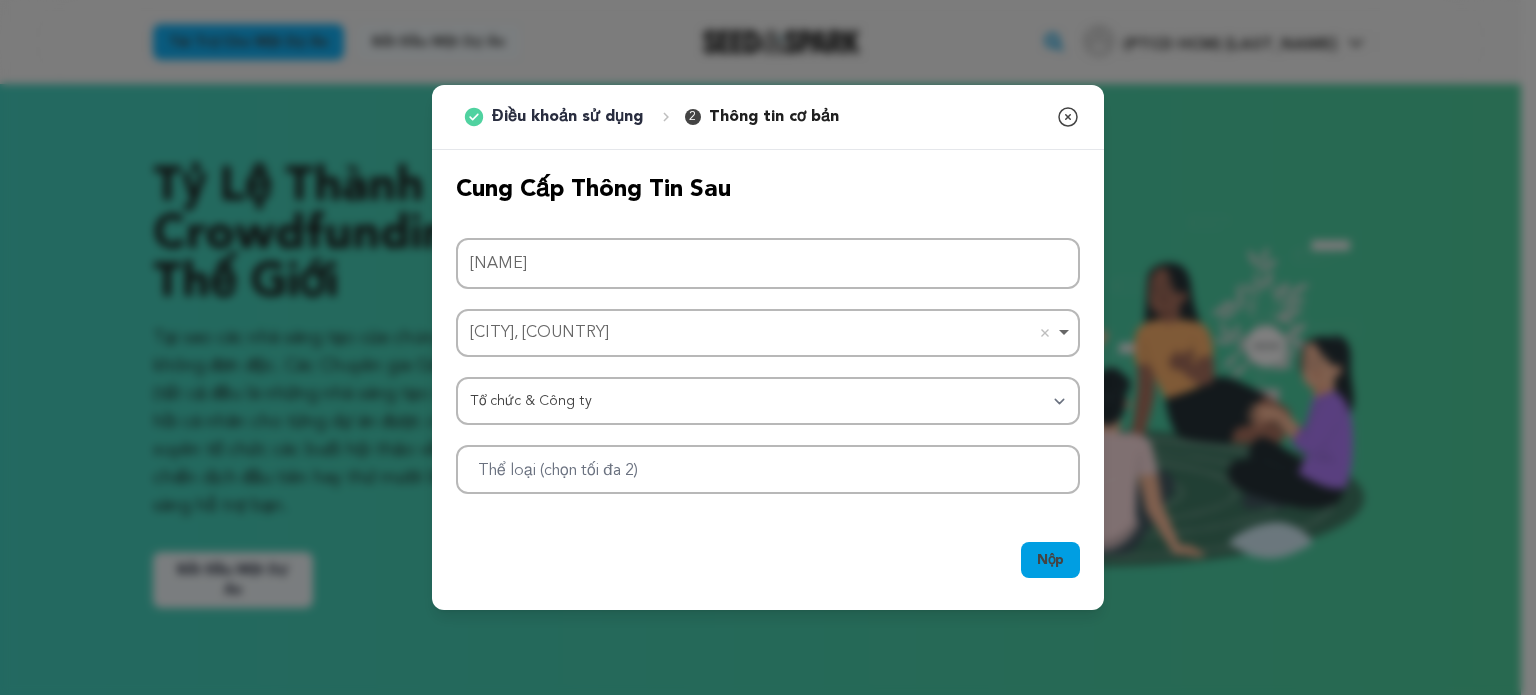 click on "Nộp" at bounding box center [1050, 560] 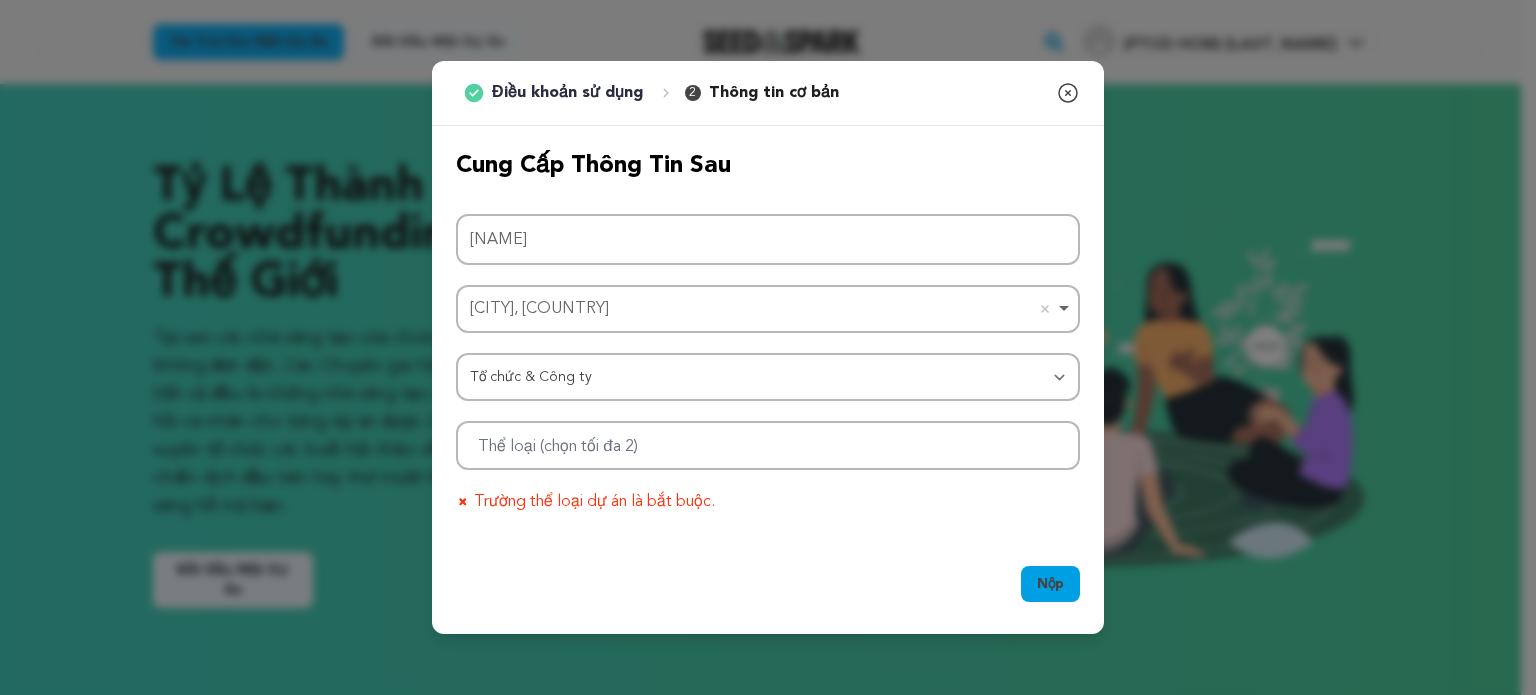 click on "Nộp" at bounding box center [1050, 584] 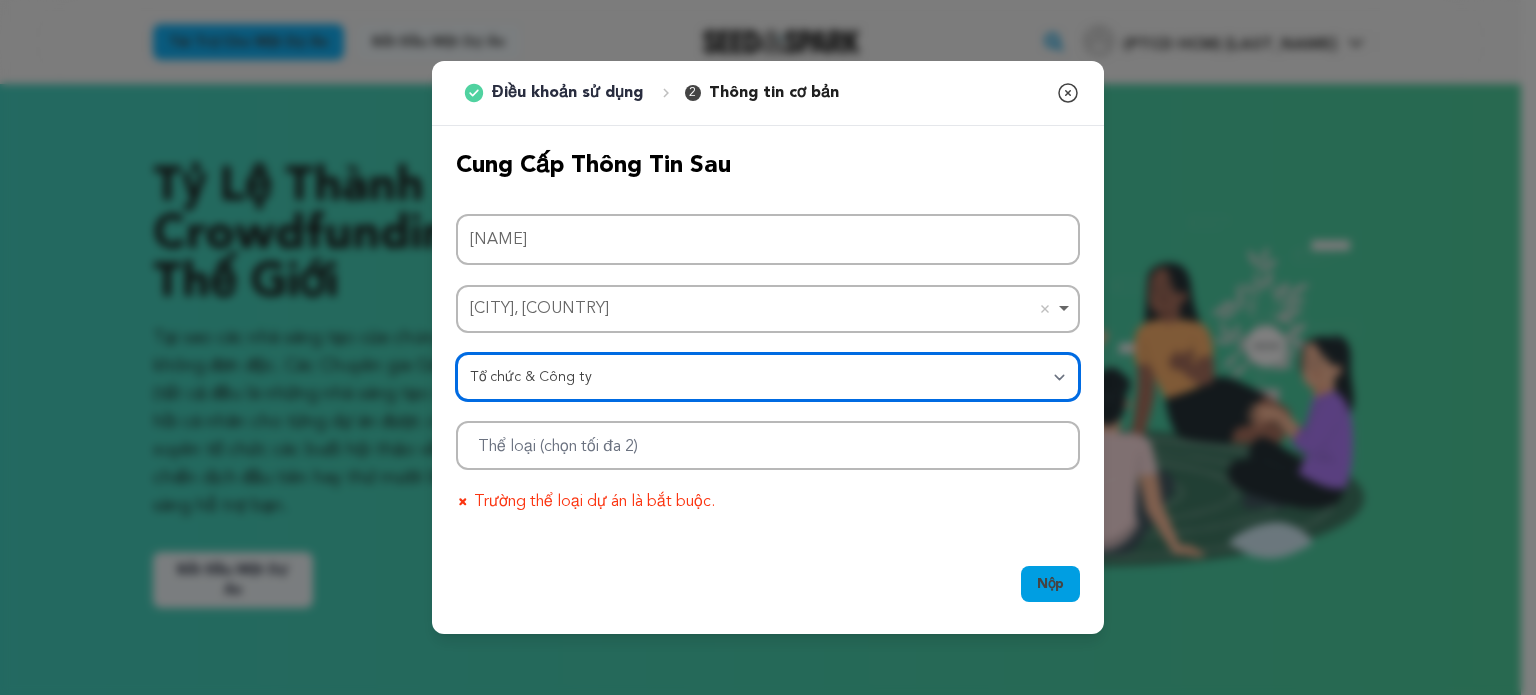 click on "Loại
Phim truyện
Phim ngắn
Loạt
Liên hoan phim
Công ty
Video âm nhạc
Trải nghiệm VR
Truyện tranh
Nghệ sĩ lưu trú
Nghệ thuật & Nhiếp ảnh
Tập thể
Nhảy
Trò chơi
Âm nhạc
Đài phát thanh & Podcast
Tổ chức & Công ty
Viết & Xuất bản
Địa điểm & Không gian" at bounding box center [768, 377] 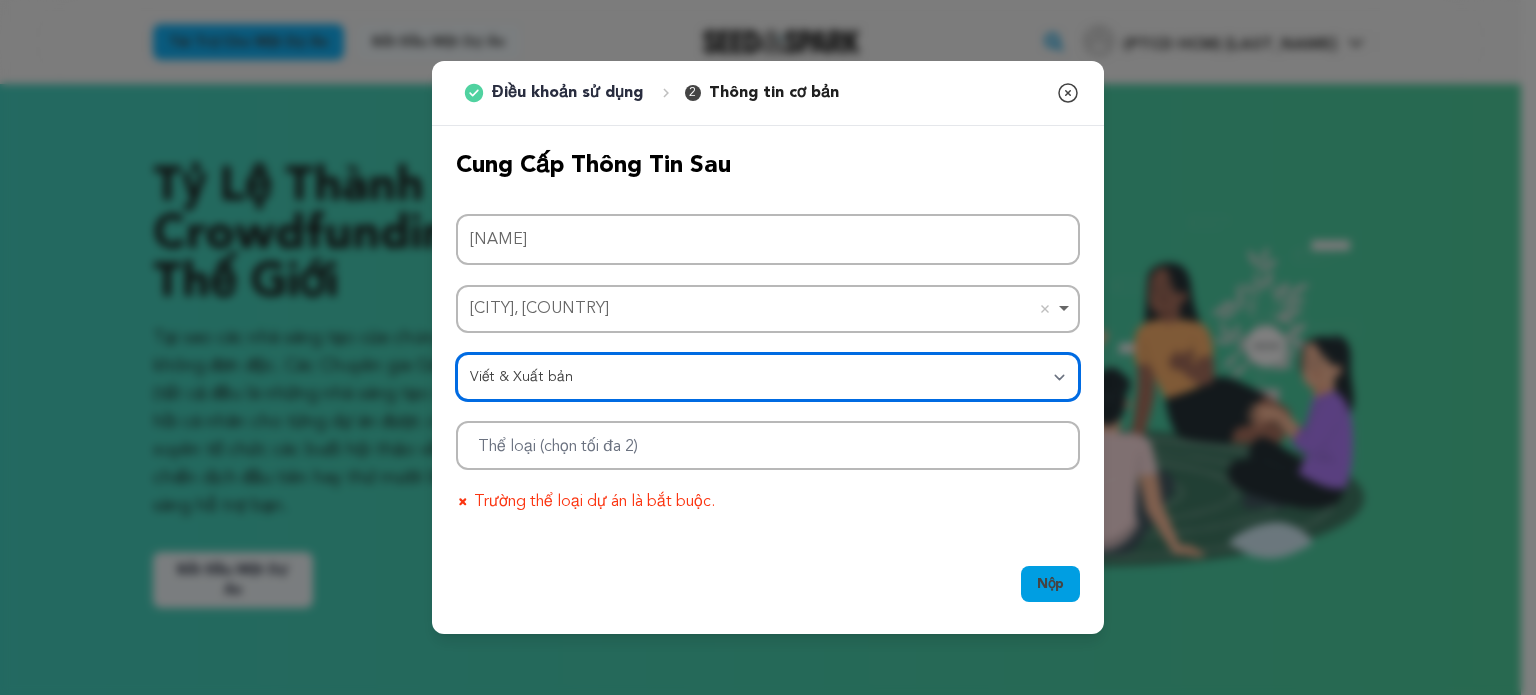 click on "Loại
Phim truyện
Phim ngắn
Loạt
Liên hoan phim
Công ty
Video âm nhạc
Trải nghiệm VR
Truyện tranh
Nghệ sĩ lưu trú
Nghệ thuật & Nhiếp ảnh
Tập thể
Nhảy
Trò chơi
Âm nhạc
Đài phát thanh & Podcast
Tổ chức & Công ty
Viết & Xuất bản
Địa điểm & Không gian" at bounding box center [768, 377] 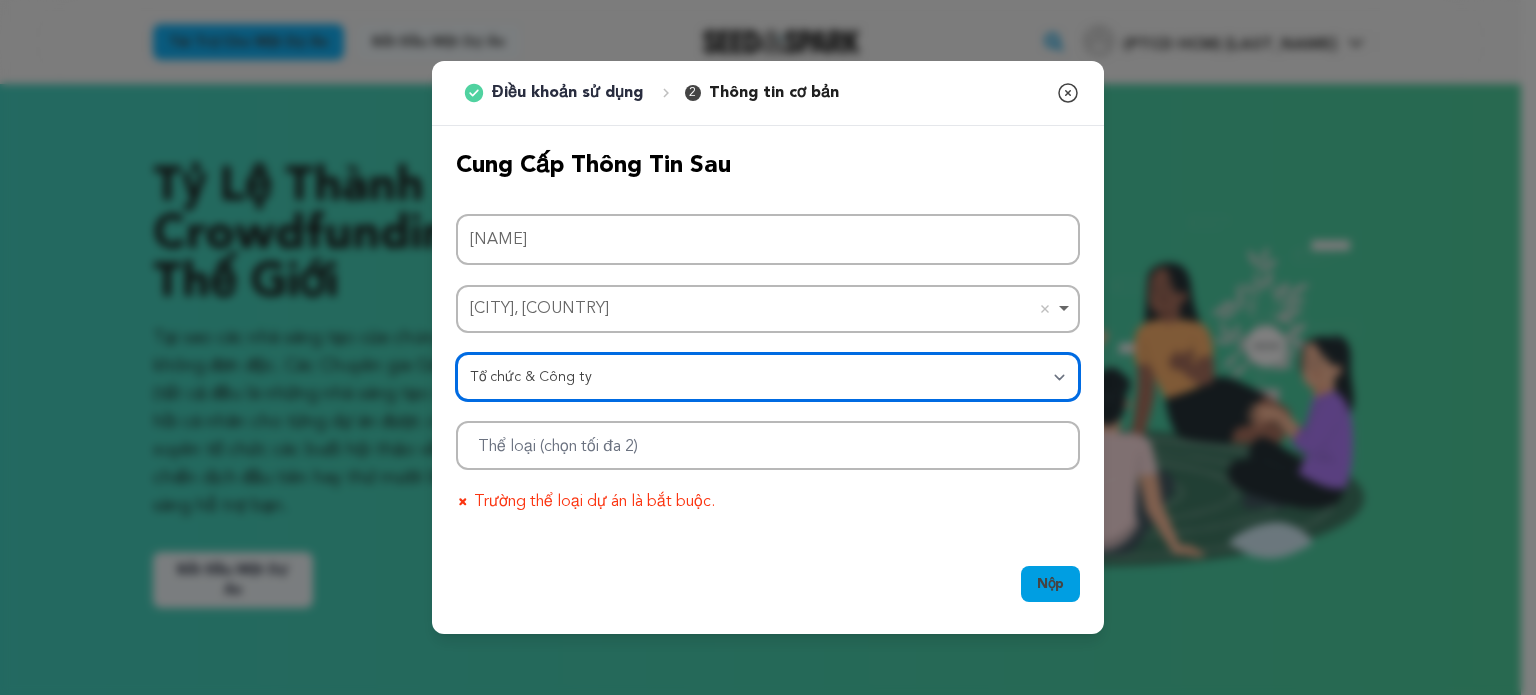 click on "Loại
Phim truyện
Phim ngắn
Loạt
Liên hoan phim
Công ty
Video âm nhạc
Trải nghiệm VR
Truyện tranh
Nghệ sĩ lưu trú
Nghệ thuật & Nhiếp ảnh
Tập thể
Nhảy
Trò chơi
Âm nhạc
Đài phát thanh & Podcast
Tổ chức & Công ty
Viết & Xuất bản
Địa điểm & Không gian" at bounding box center [768, 377] 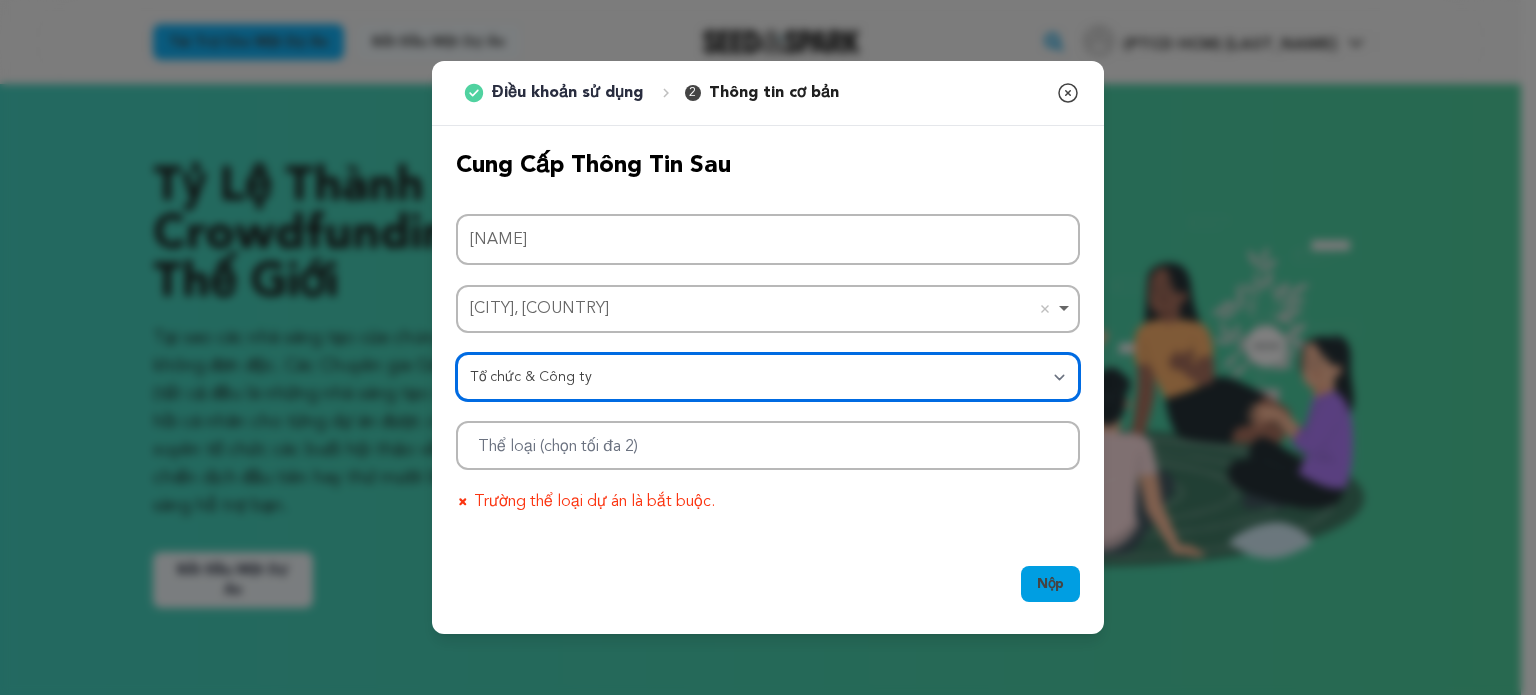 click at bounding box center (768, 445) 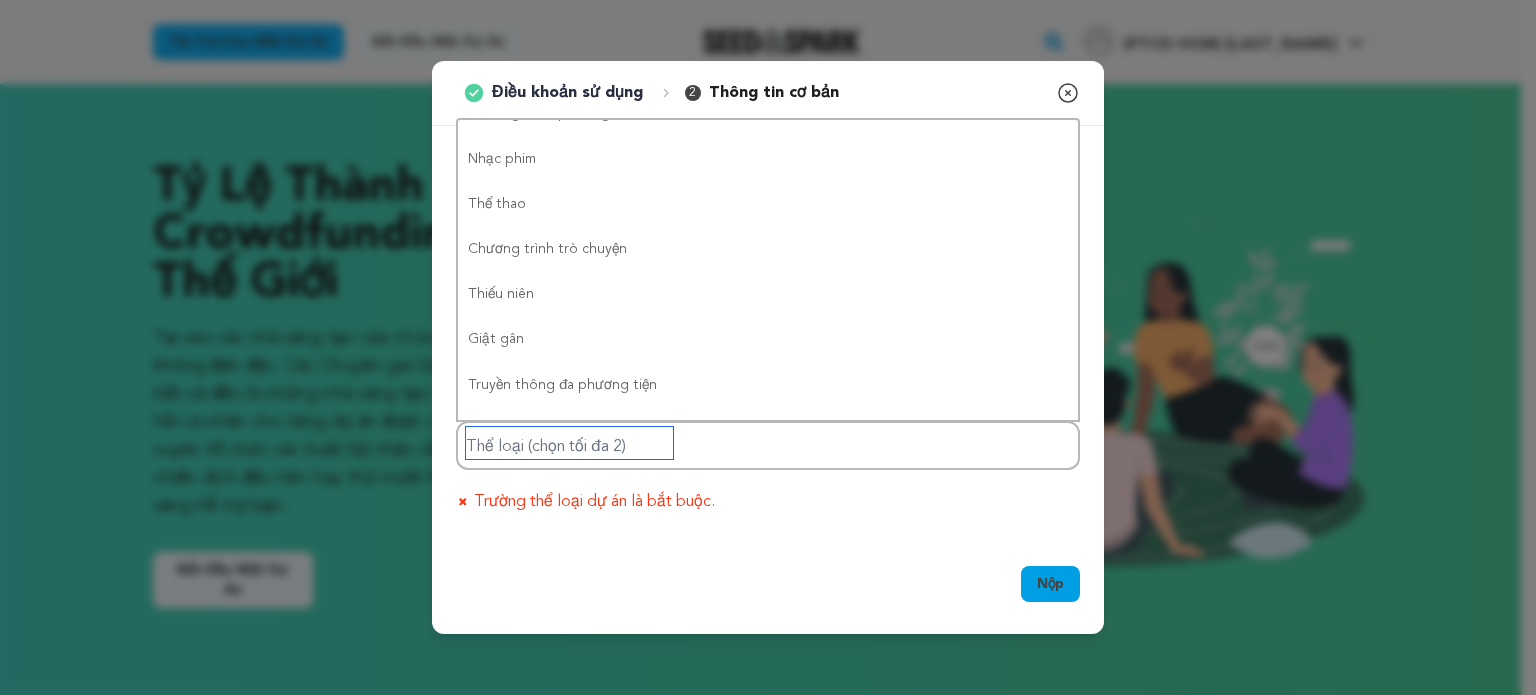 scroll, scrollTop: 1598, scrollLeft: 0, axis: vertical 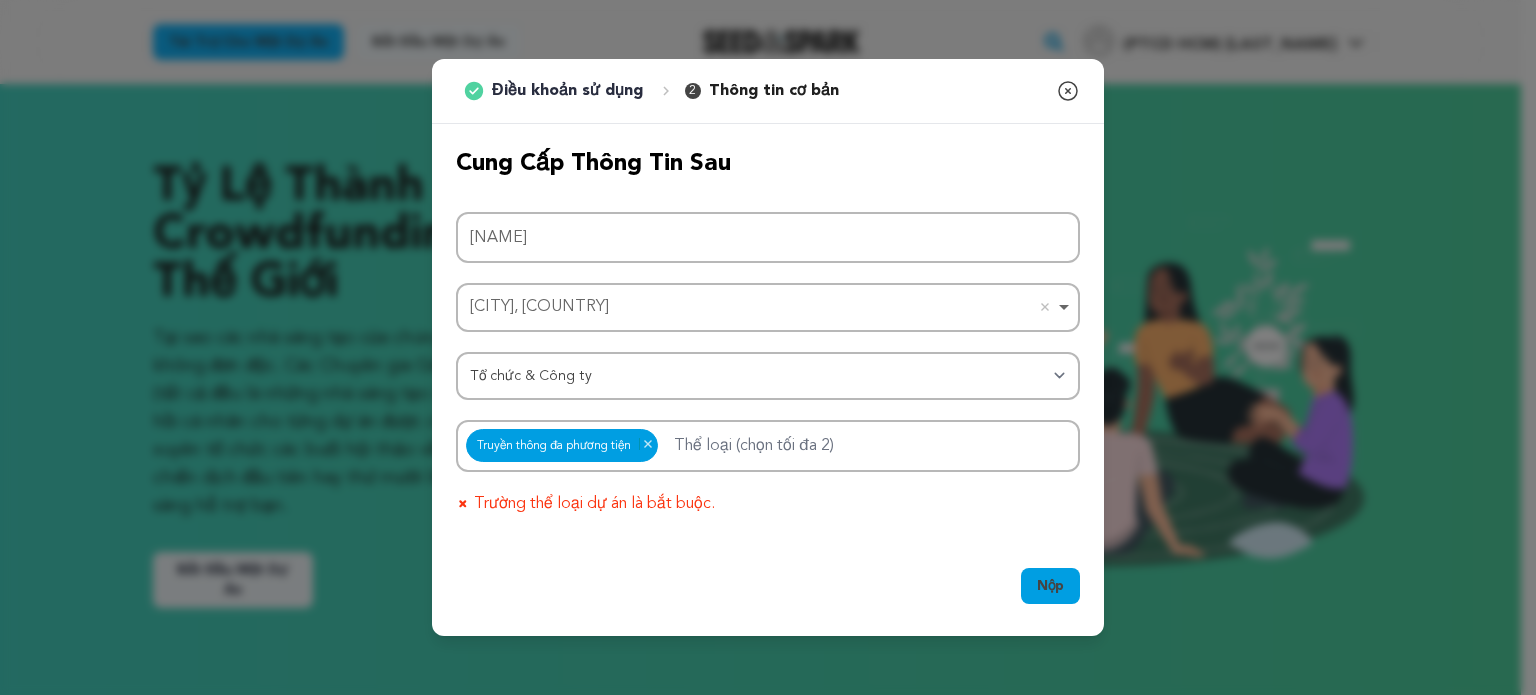 click on "Nộp
Được rồi, tôi hiểu rồi" at bounding box center (768, 590) 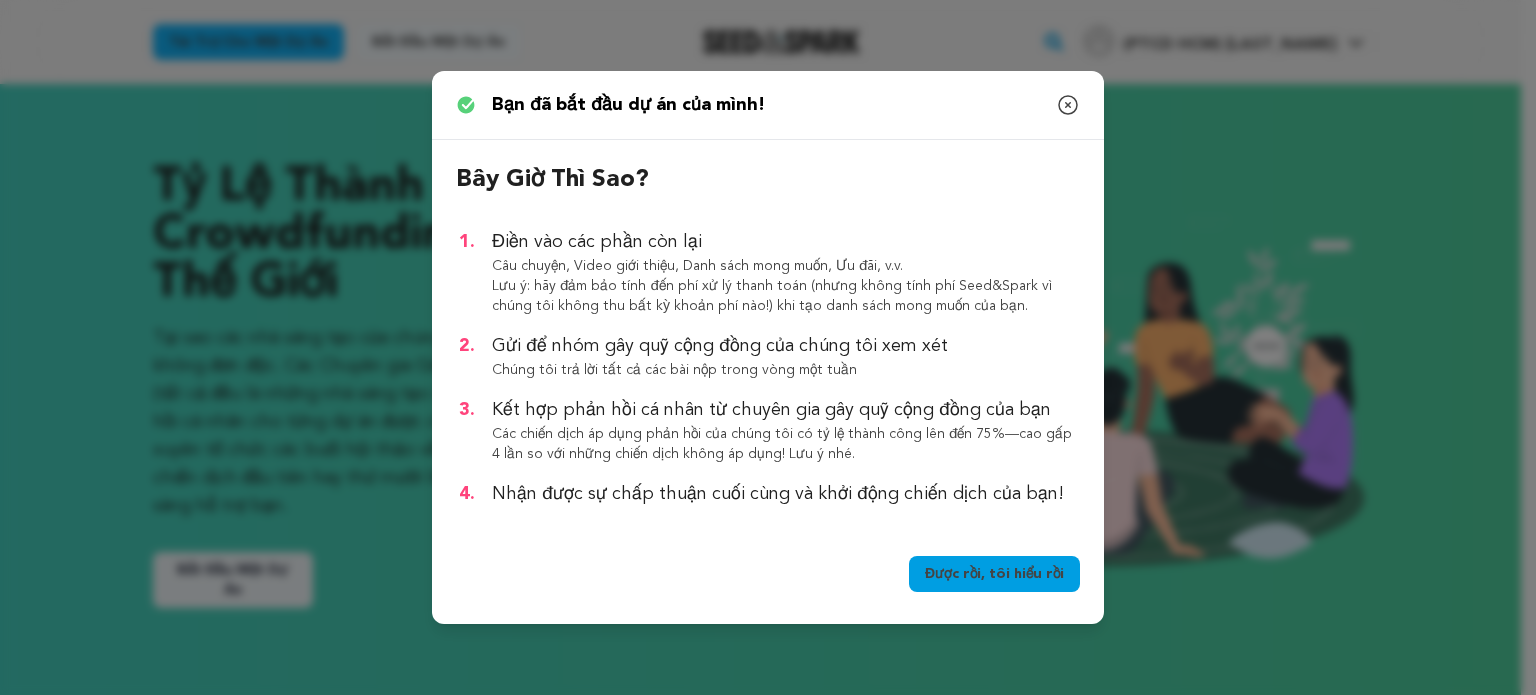 click on "Được rồi, tôi hiểu rồi" at bounding box center [994, 574] 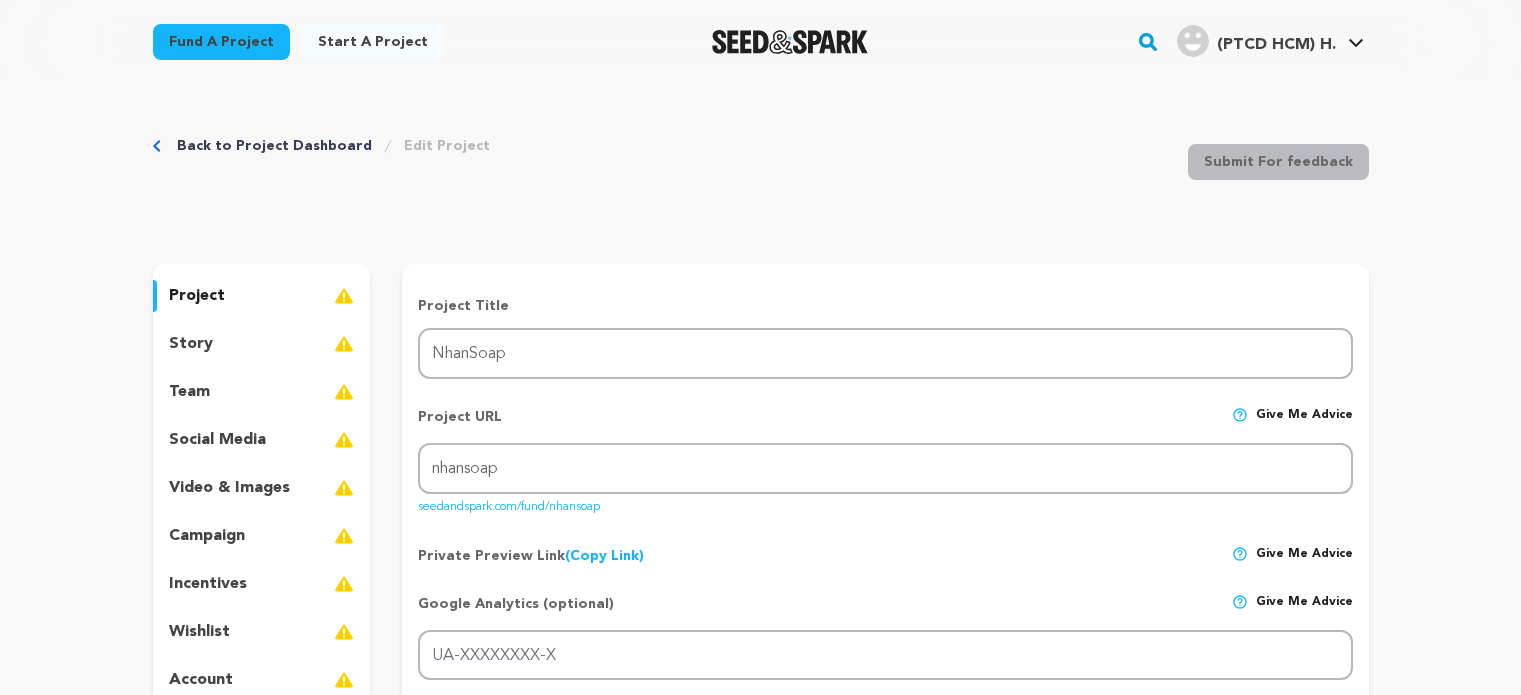 scroll, scrollTop: 0, scrollLeft: 0, axis: both 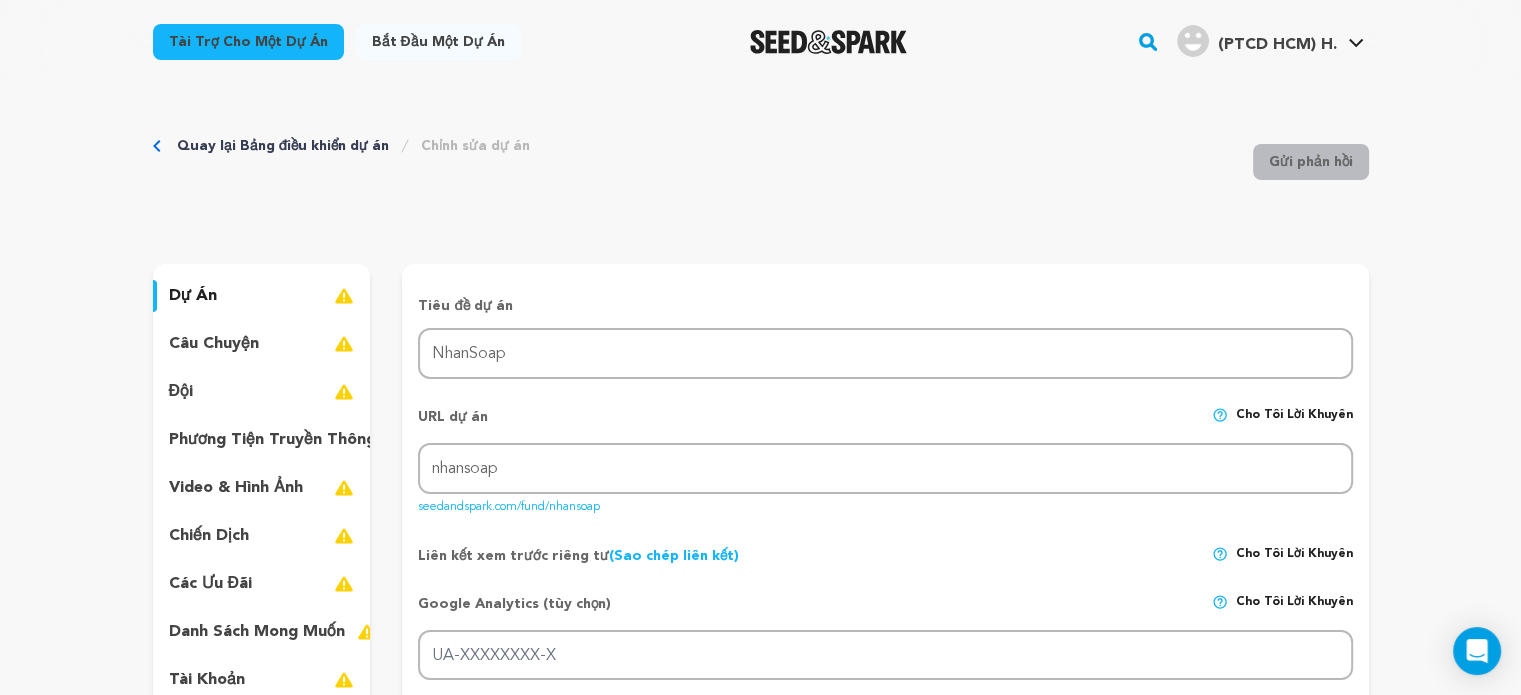 click on "Bắt đầu một dự án" at bounding box center (438, 42) 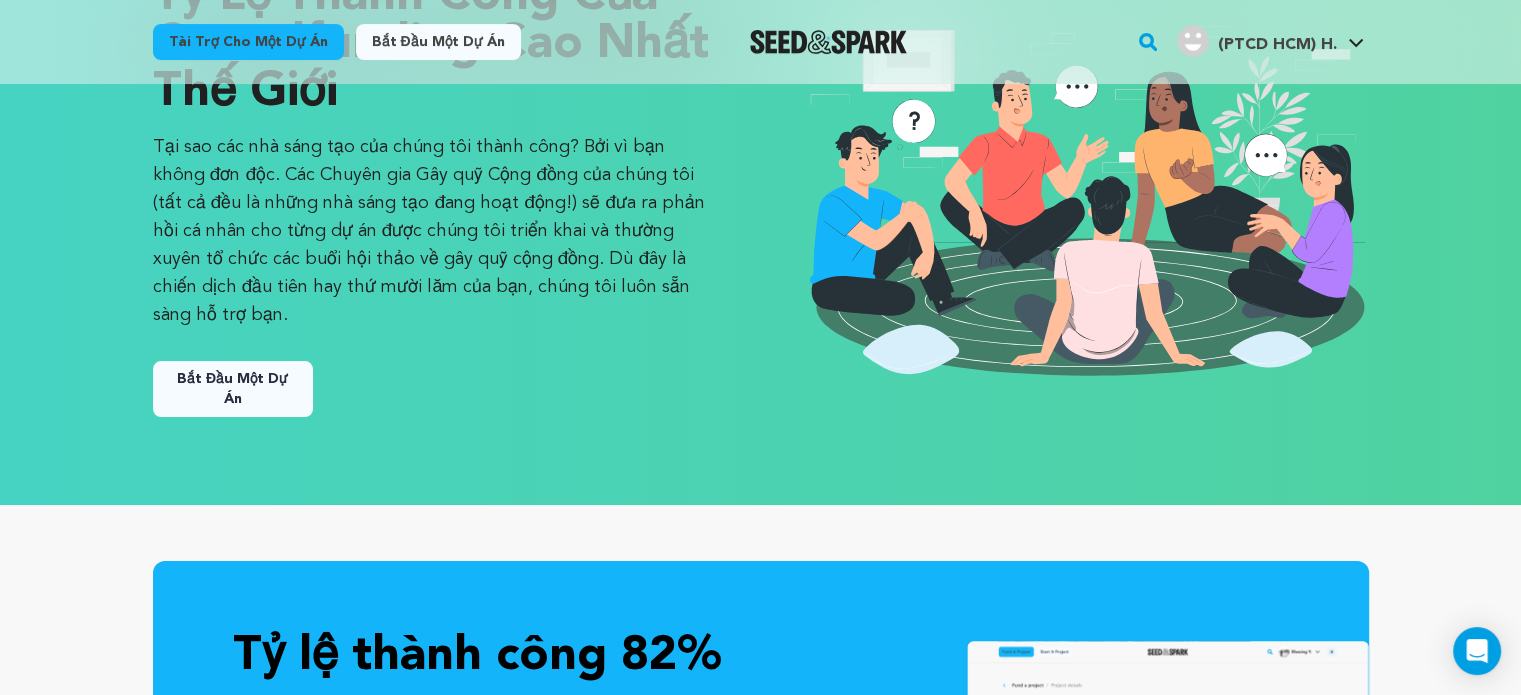 scroll, scrollTop: 200, scrollLeft: 0, axis: vertical 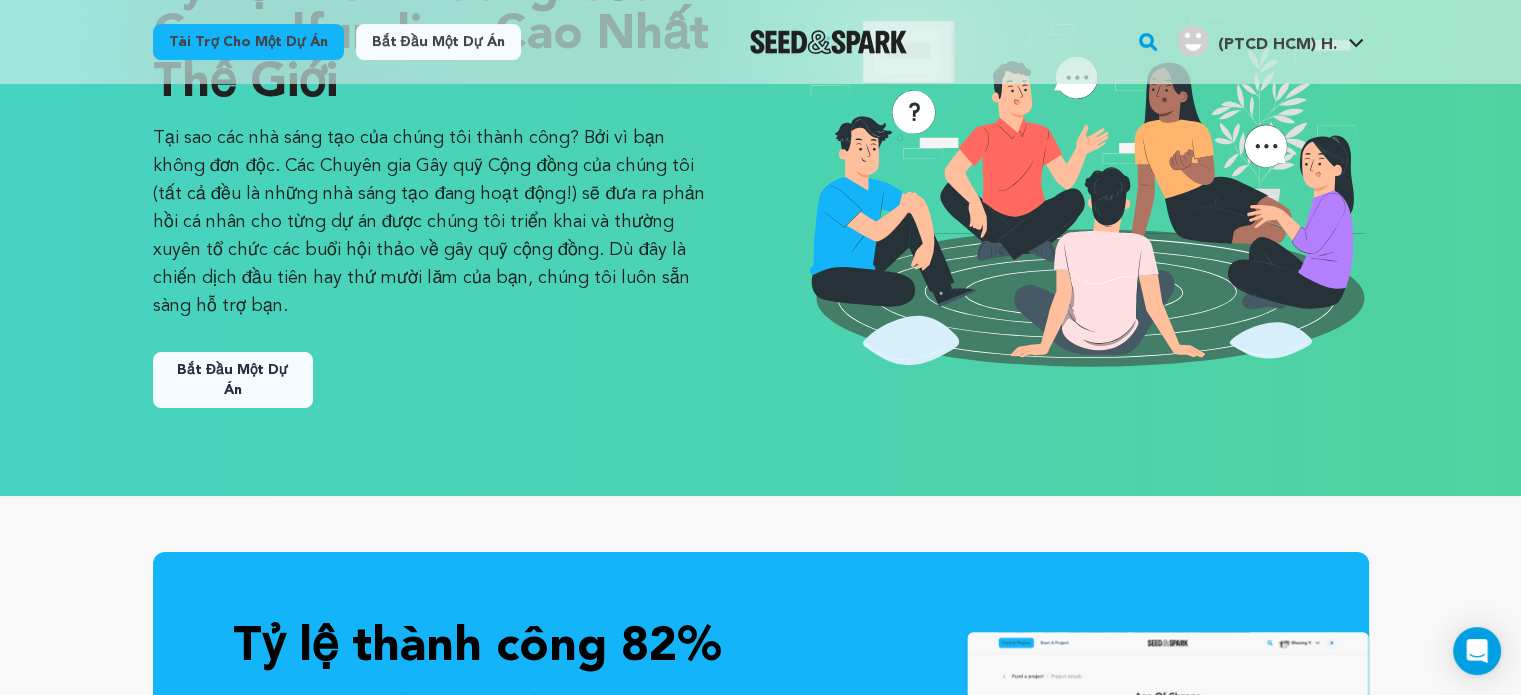 click on "Bắt đầu một dự án" at bounding box center [232, 380] 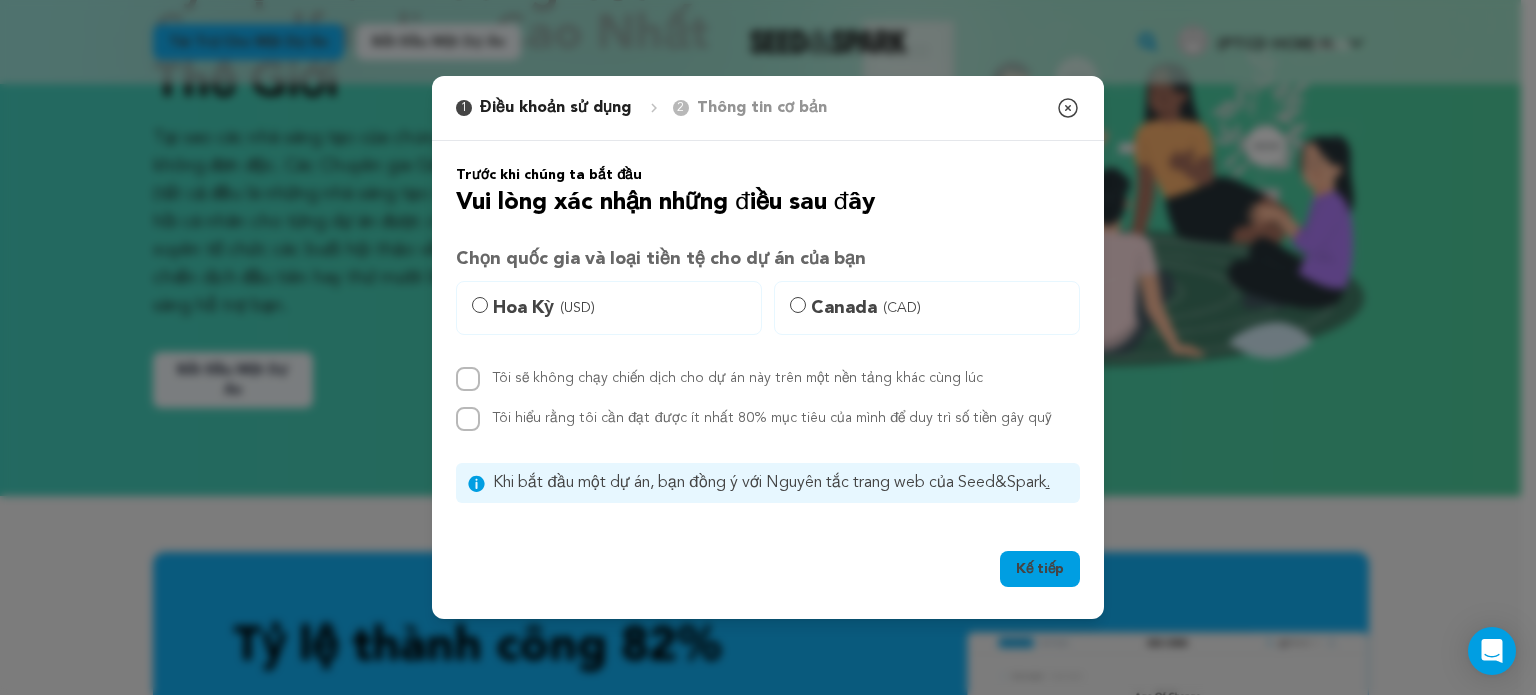 click 